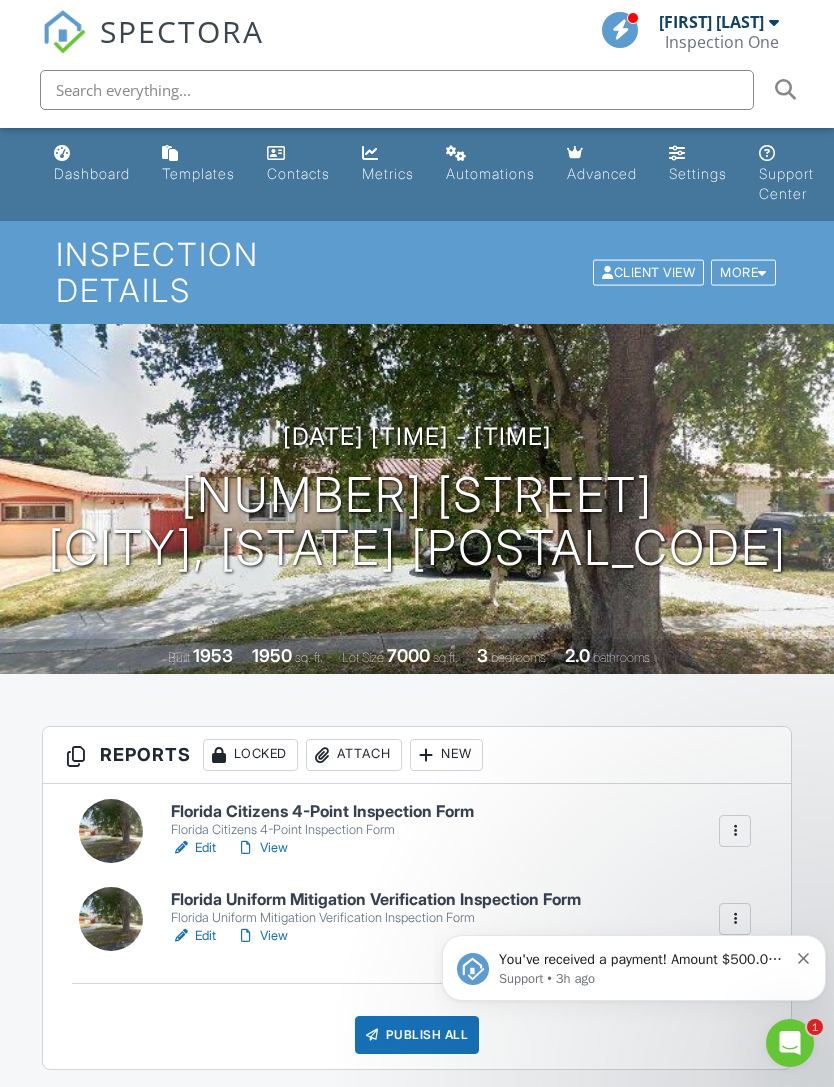 scroll, scrollTop: 2084, scrollLeft: 0, axis: vertical 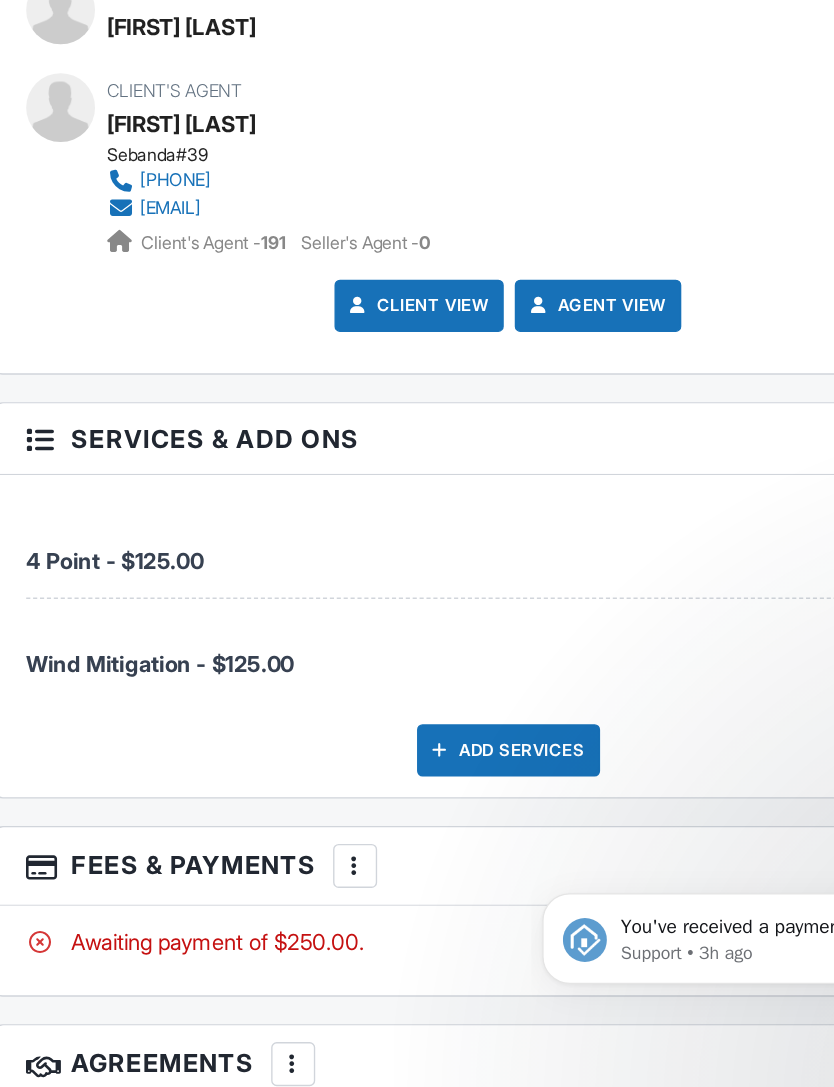 click on "Inspector
Jendrich Valedon
9544087333
inspectiononellc@gmail.com" at bounding box center [417, 206] 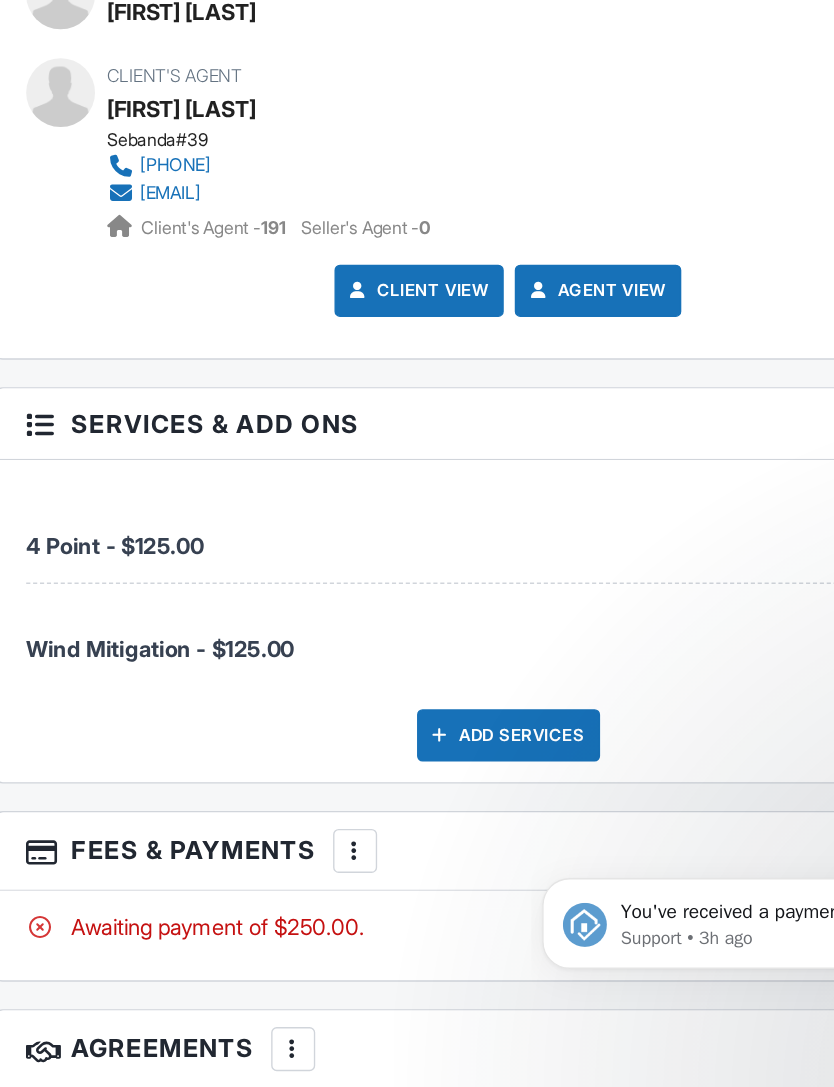 scroll, scrollTop: 2142, scrollLeft: 0, axis: vertical 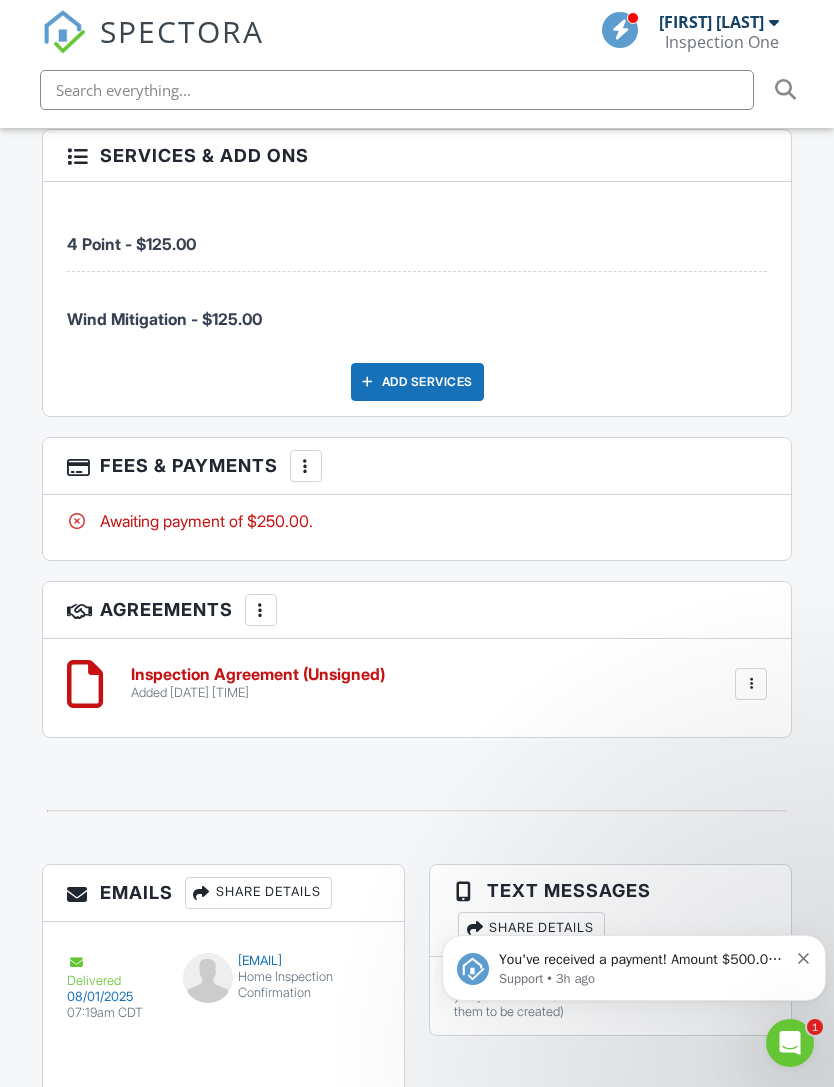 click on "You've received a payment!  Amount  $500.00  Fee  $16.65  Net  $483.35  Transaction #  pi_3RrNqiK7snlDGpRF1z1ipnA4  Inspection  28721 Sw 147 Ct, Homestead, FL 33033 Payouts to your bank or debit card occur on a daily basis. Each payment usually takes two business days to process. You can view your pending payout amount here. If you have any questions reach out on our chat bubble at app.spectora.com." at bounding box center (643, 960) 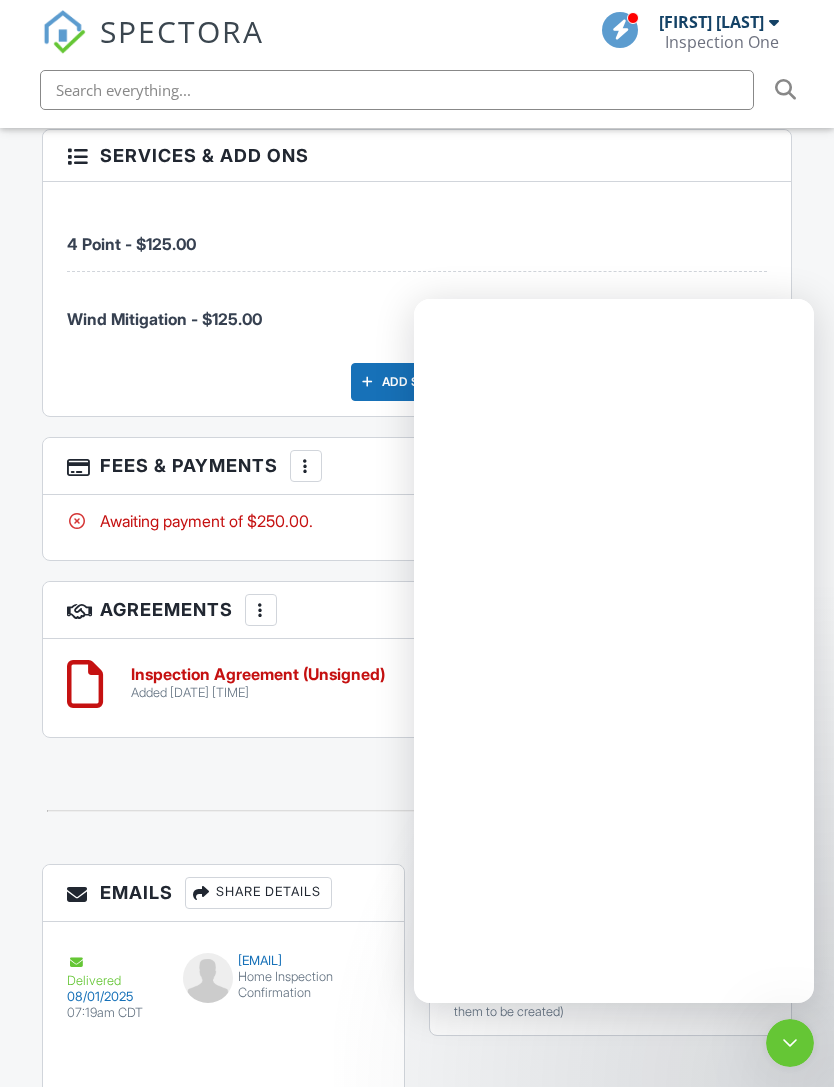 scroll, scrollTop: 0, scrollLeft: 0, axis: both 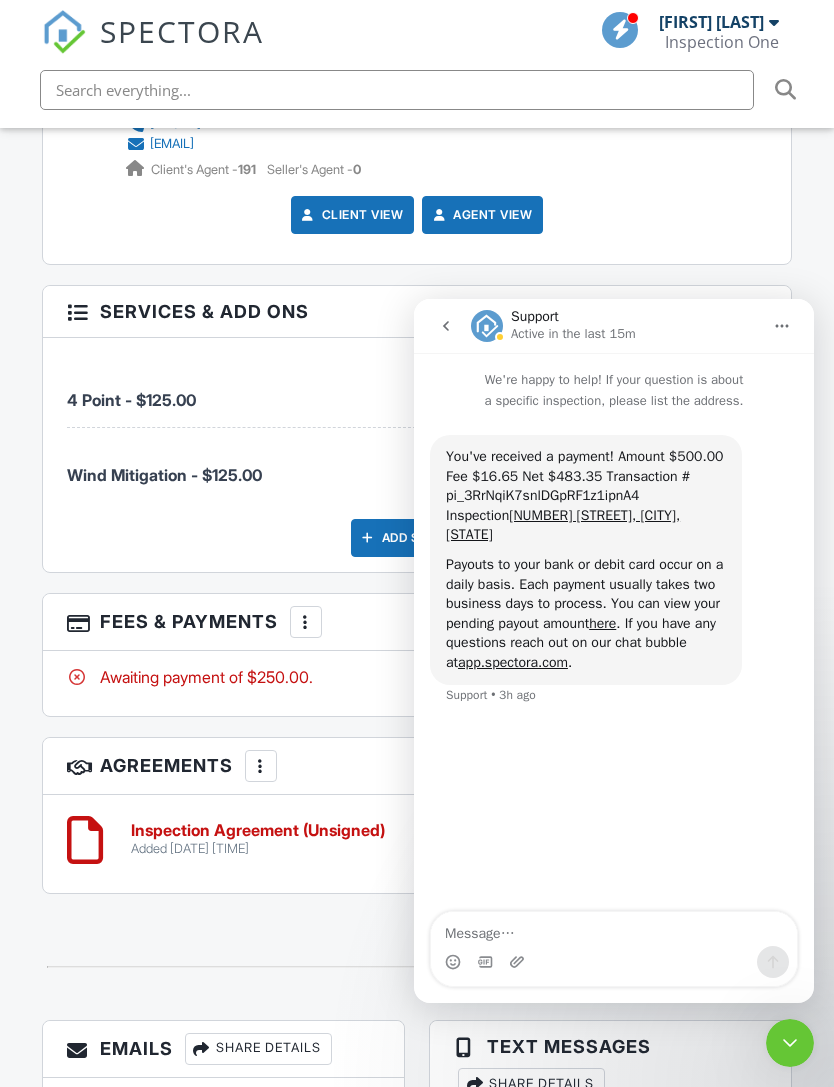 click at bounding box center [446, 326] 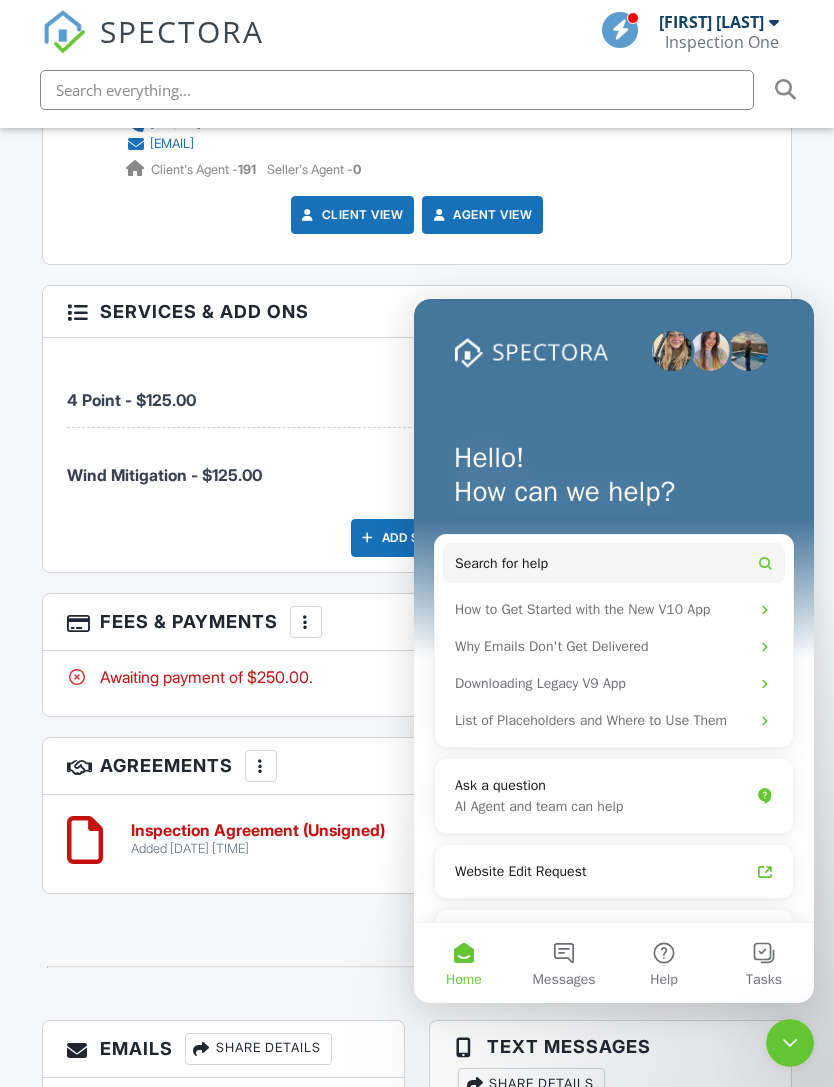 click 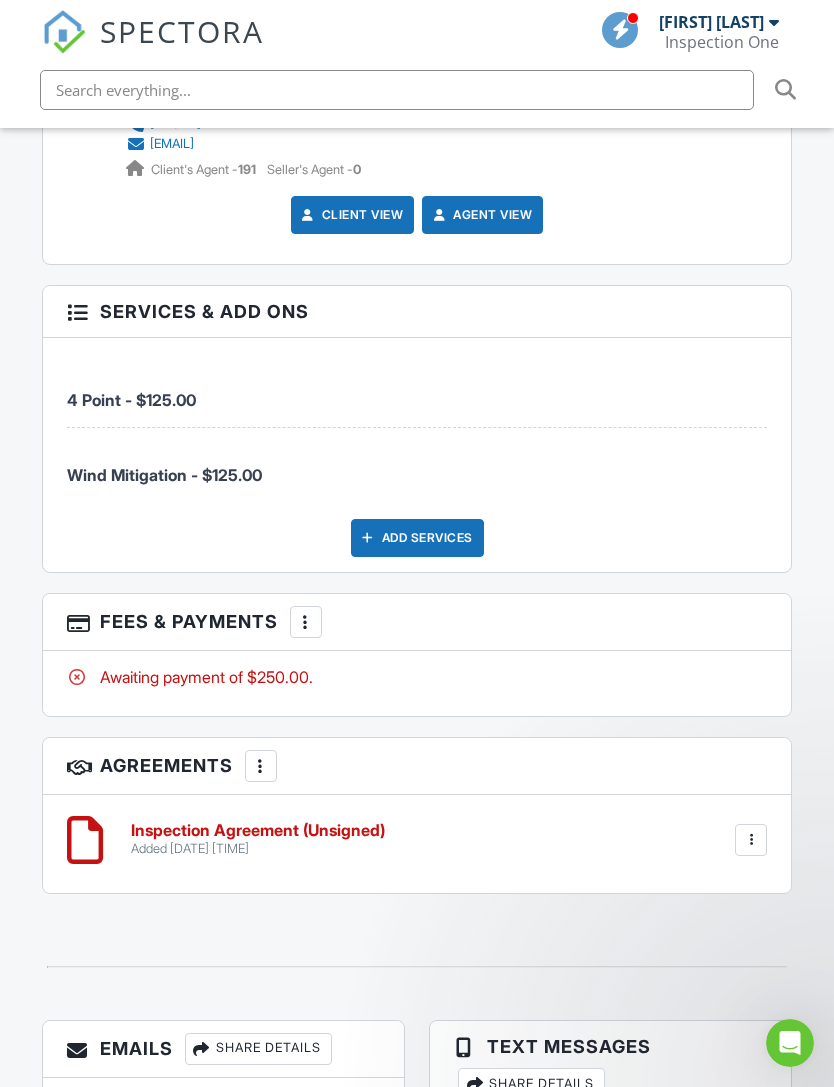 scroll, scrollTop: 0, scrollLeft: 0, axis: both 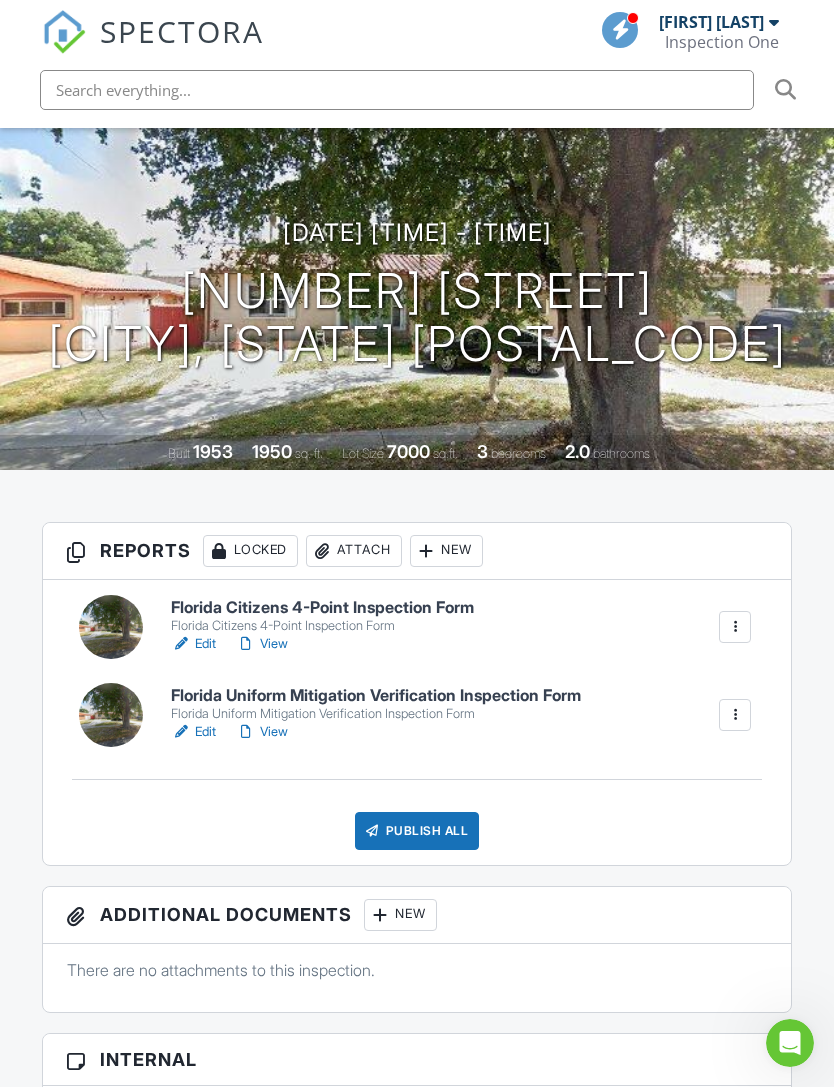 click on "Florida Uniform Mitigation Verification Inspection Form" at bounding box center [376, 696] 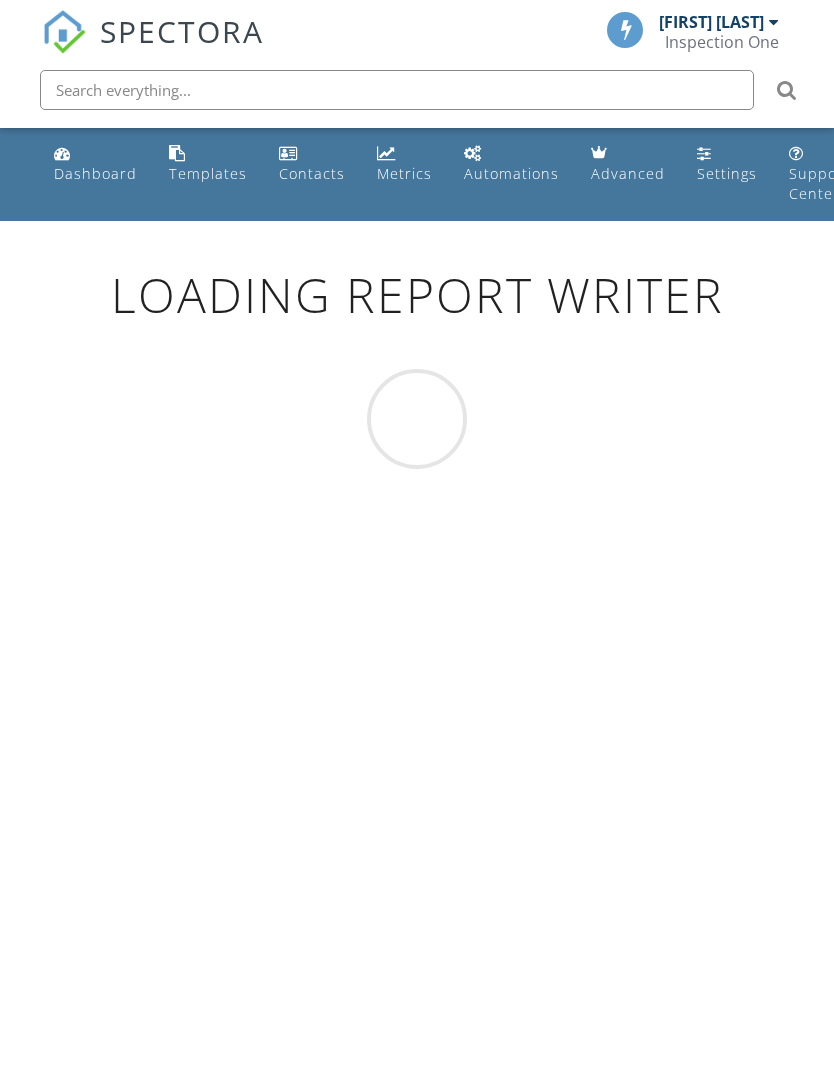 scroll, scrollTop: 0, scrollLeft: 0, axis: both 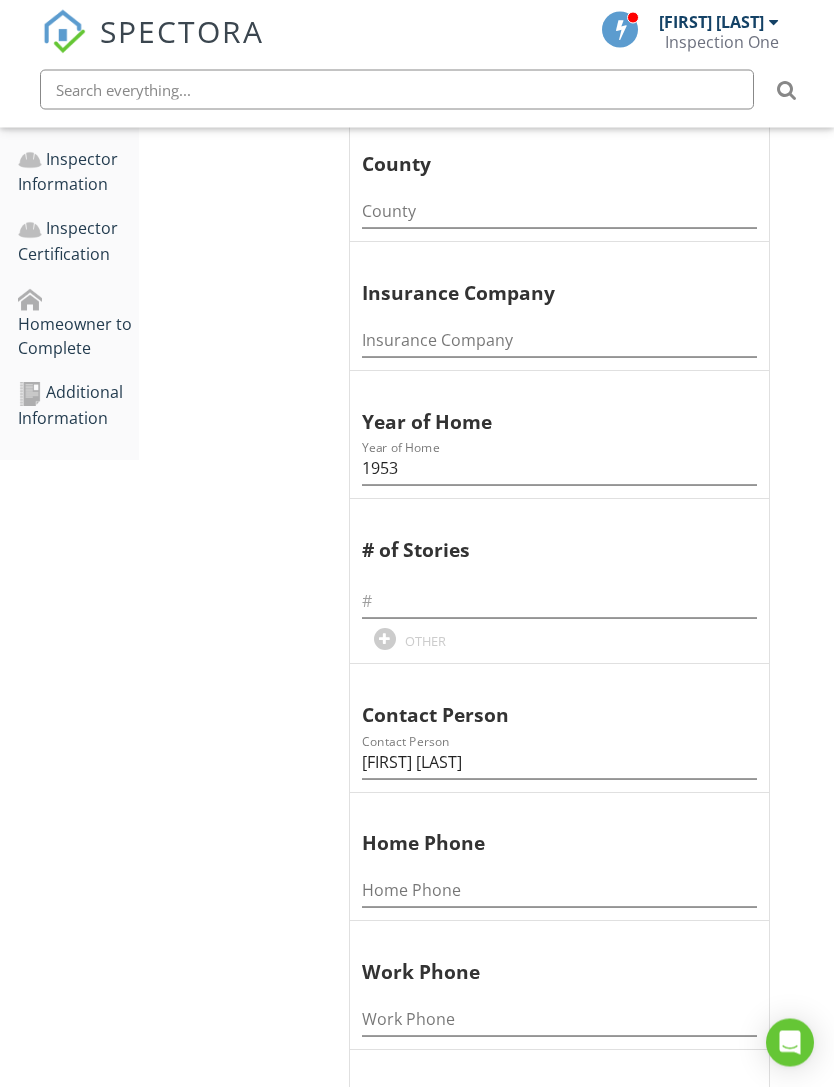 click on "Homeowner to Complete" at bounding box center [78, 324] 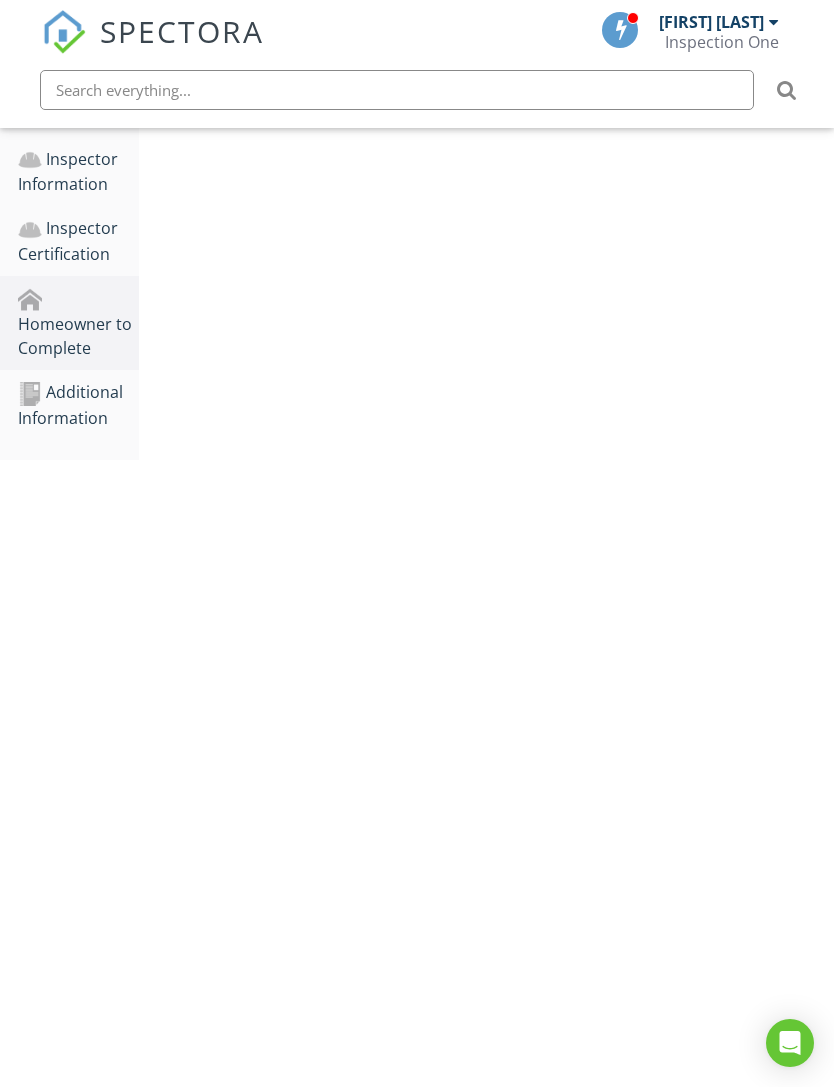 scroll, scrollTop: 435, scrollLeft: 0, axis: vertical 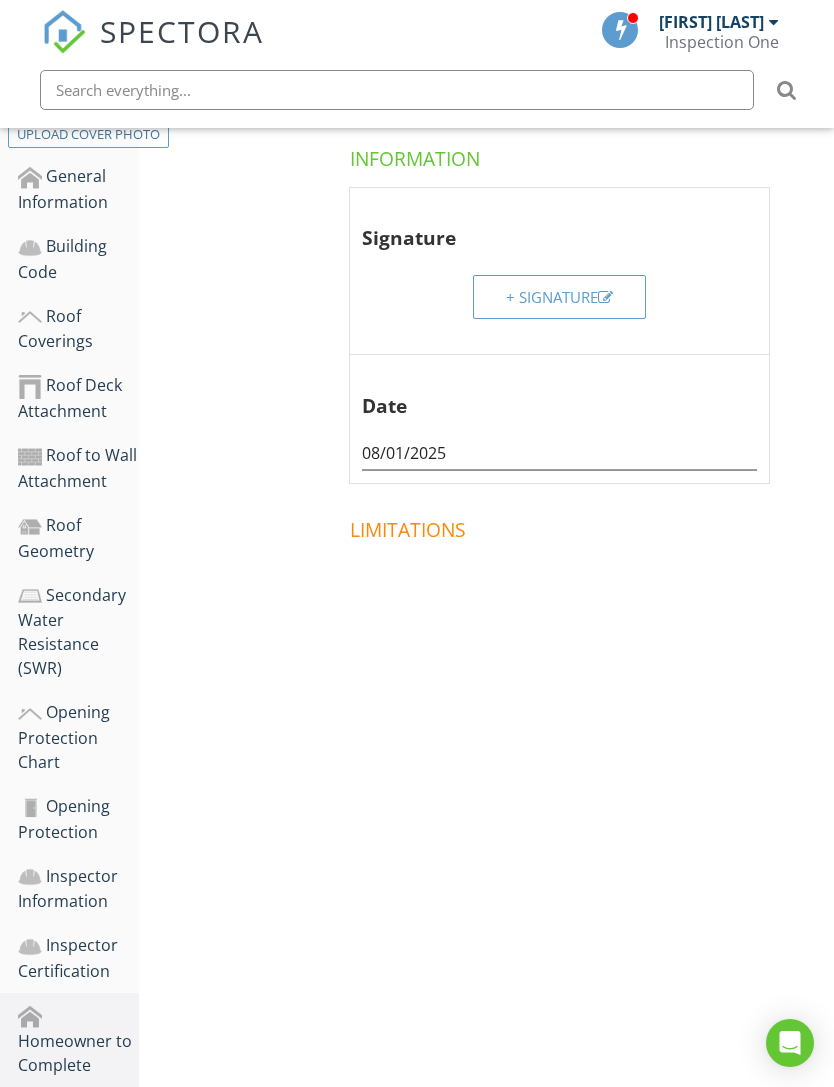 click at bounding box center [605, 297] 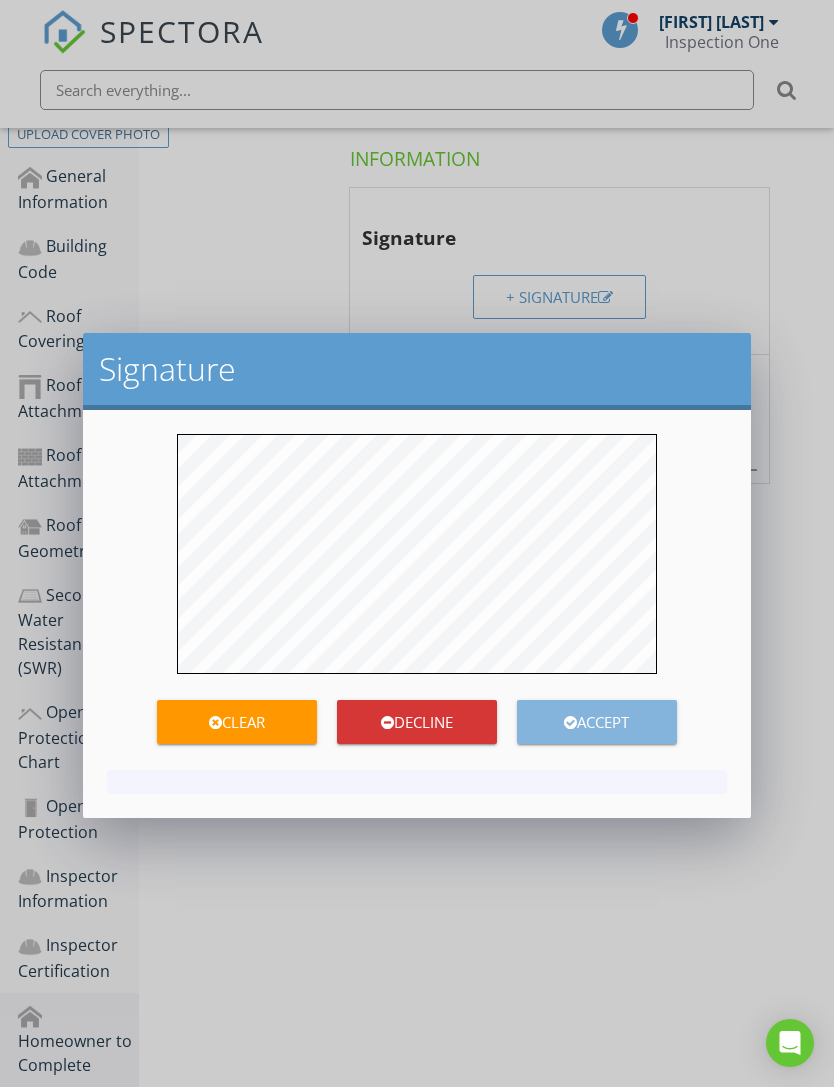 click on "Accept" at bounding box center (597, 722) 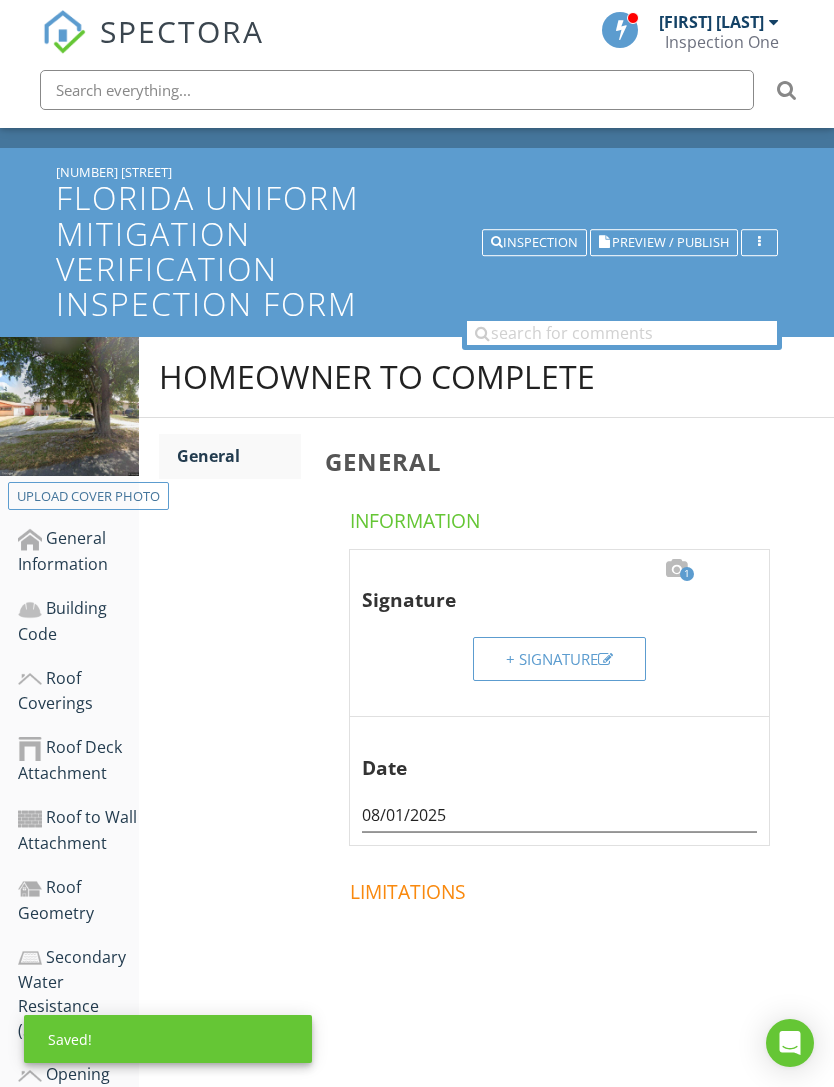 scroll, scrollTop: 0, scrollLeft: 0, axis: both 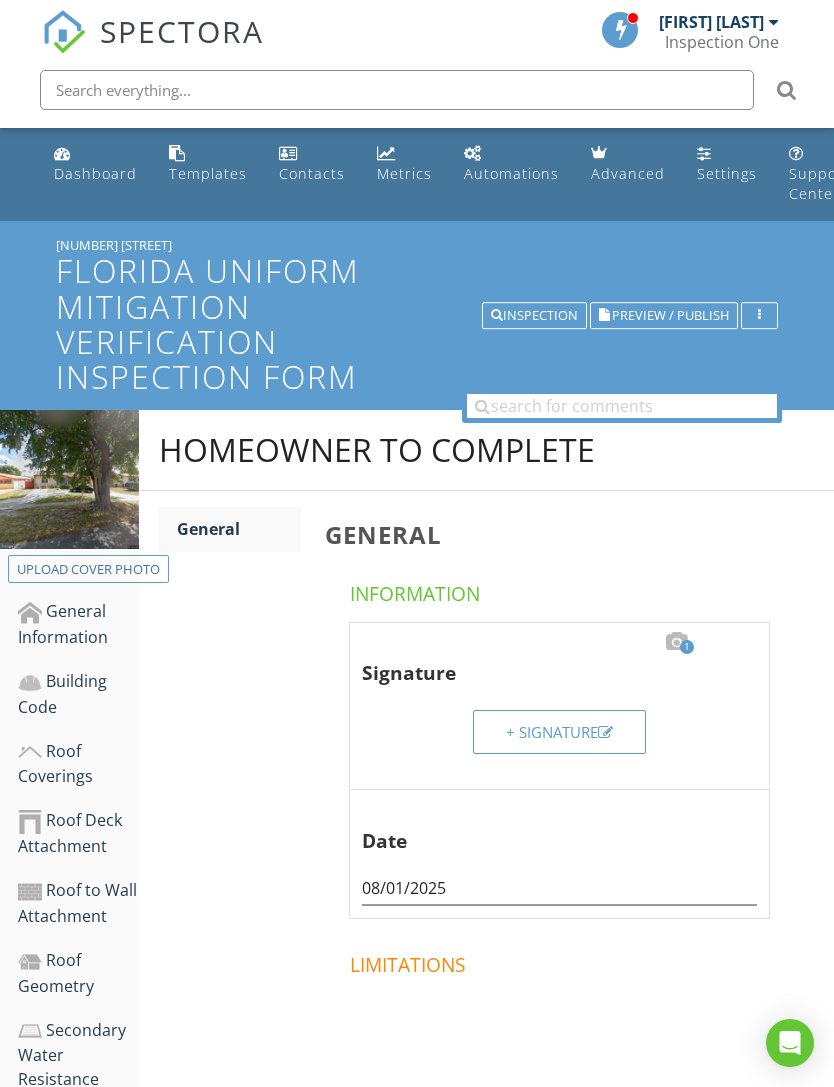 click at bounding box center (563, 1042) 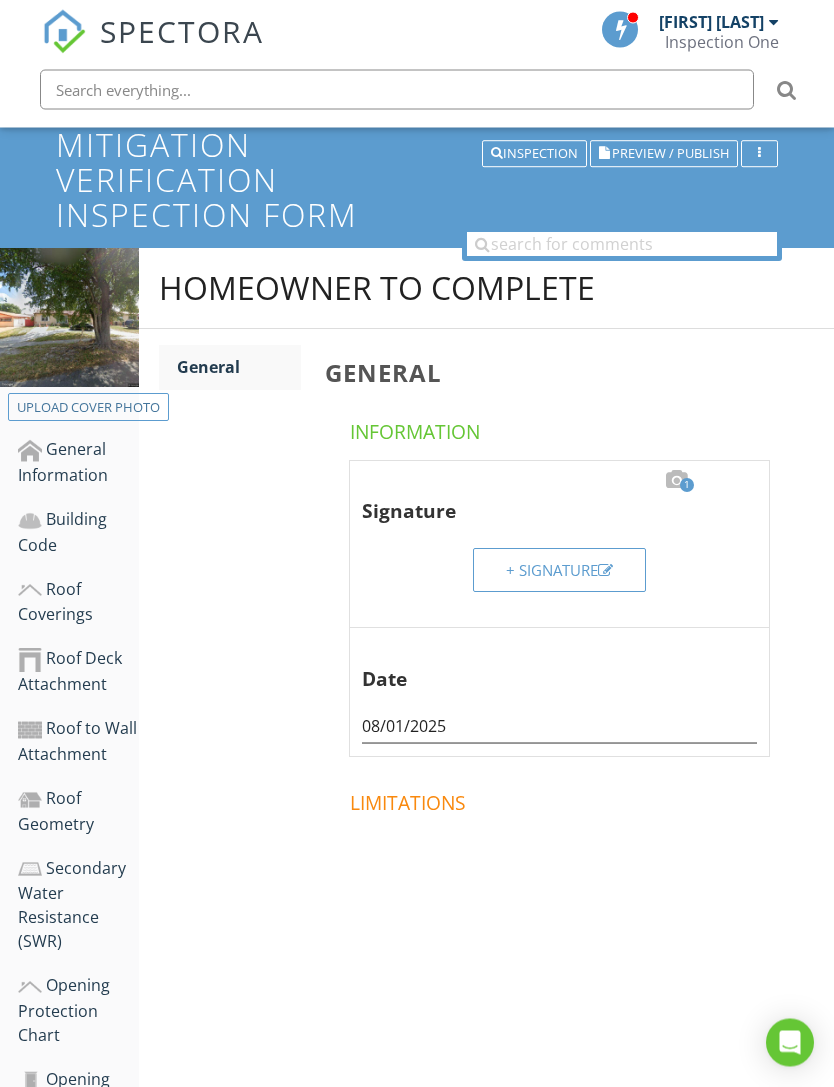 scroll, scrollTop: 0, scrollLeft: 0, axis: both 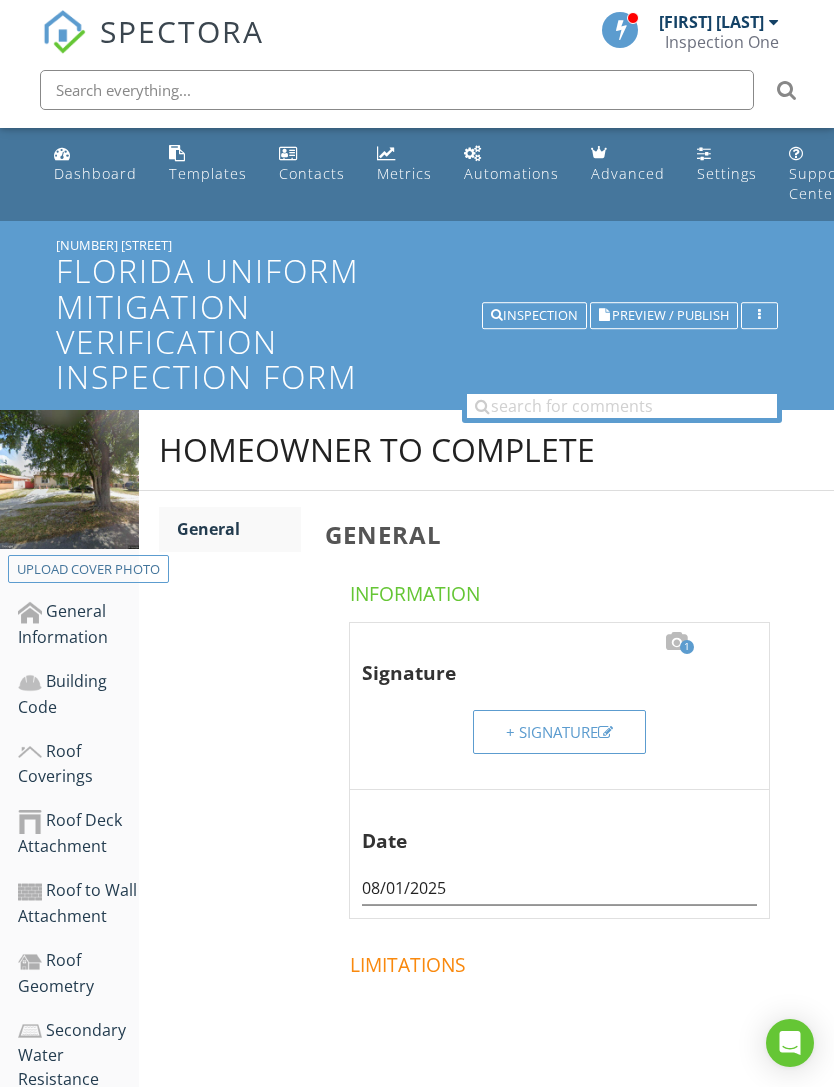 click on "Dashboard" at bounding box center [95, 164] 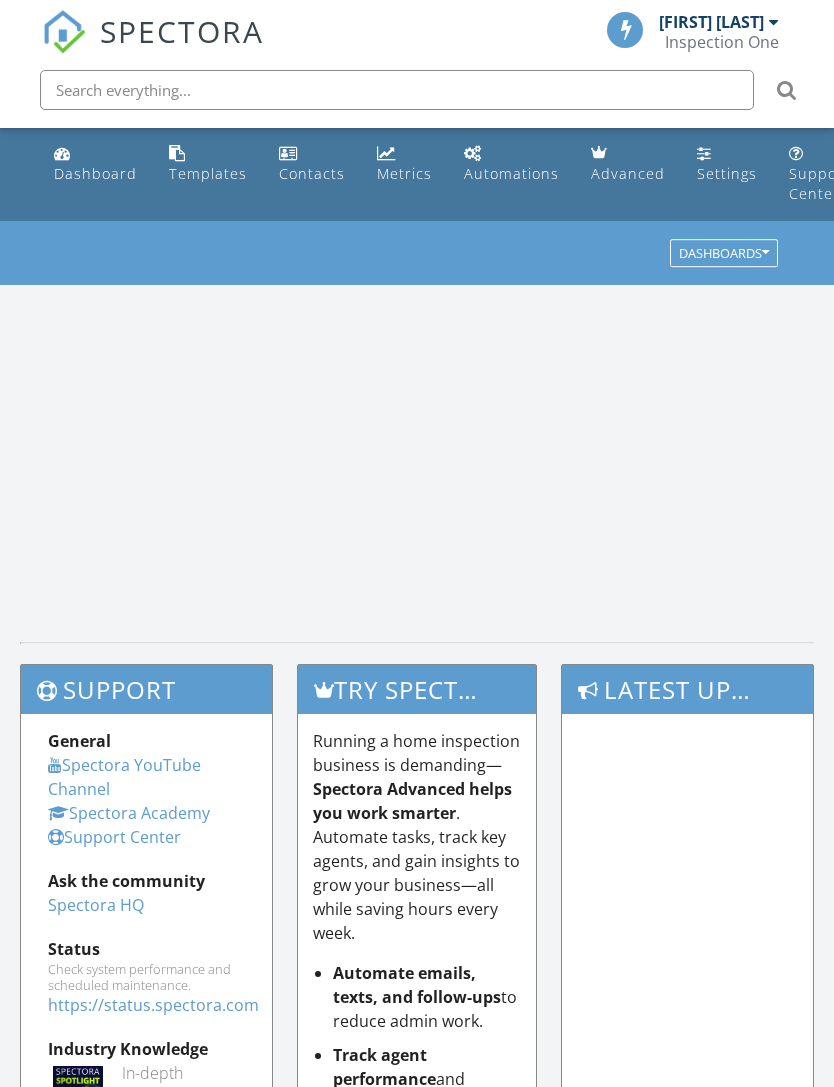 scroll, scrollTop: 0, scrollLeft: 0, axis: both 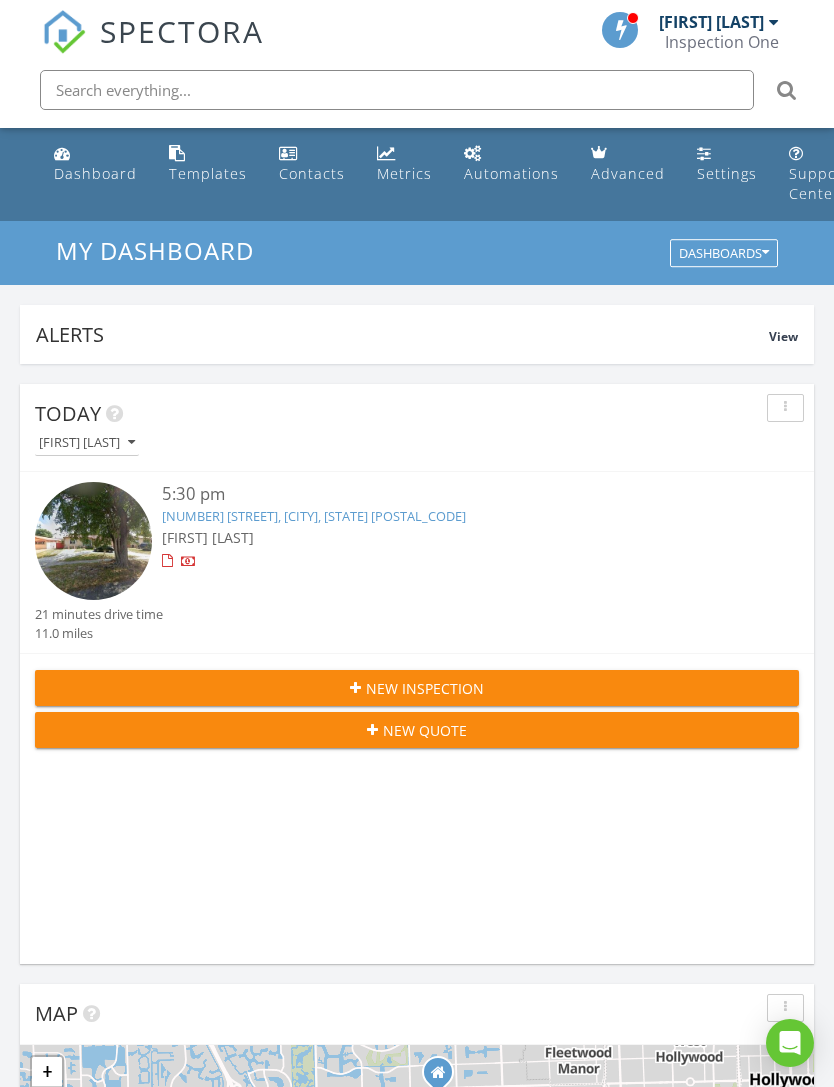 click on "60 W 61st St, Hialeah, FL 33012" at bounding box center (314, 516) 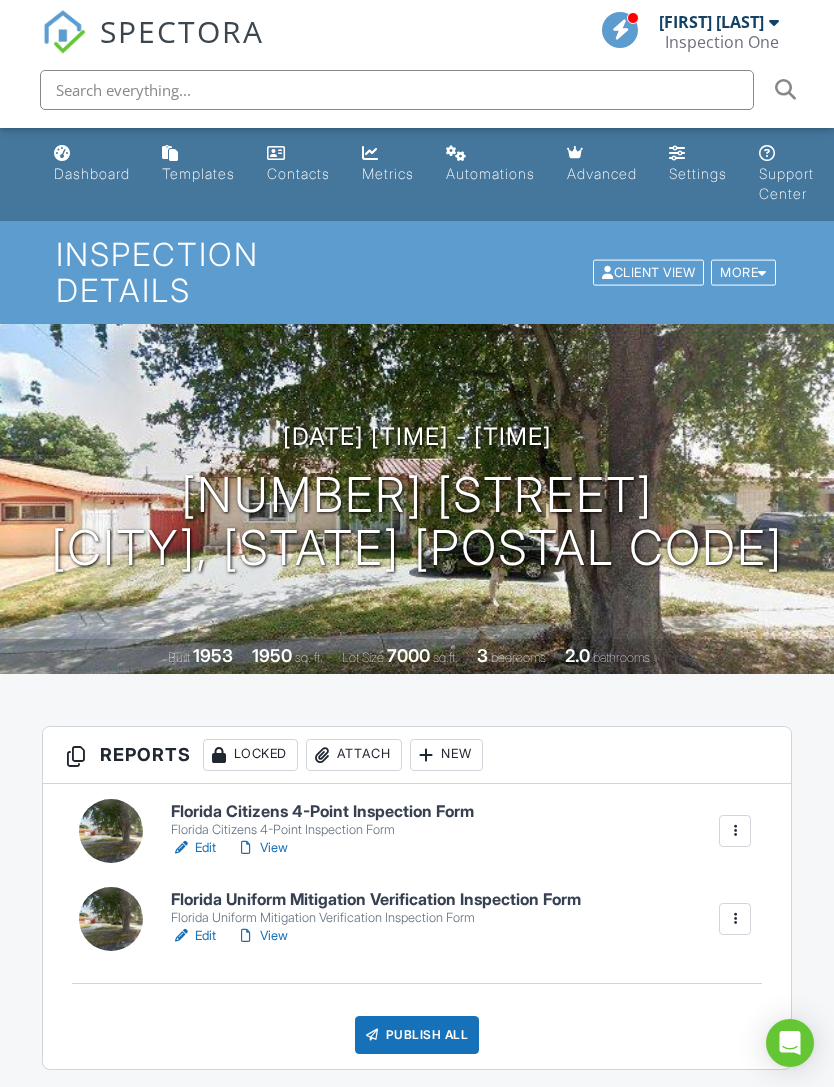 scroll, scrollTop: 0, scrollLeft: 0, axis: both 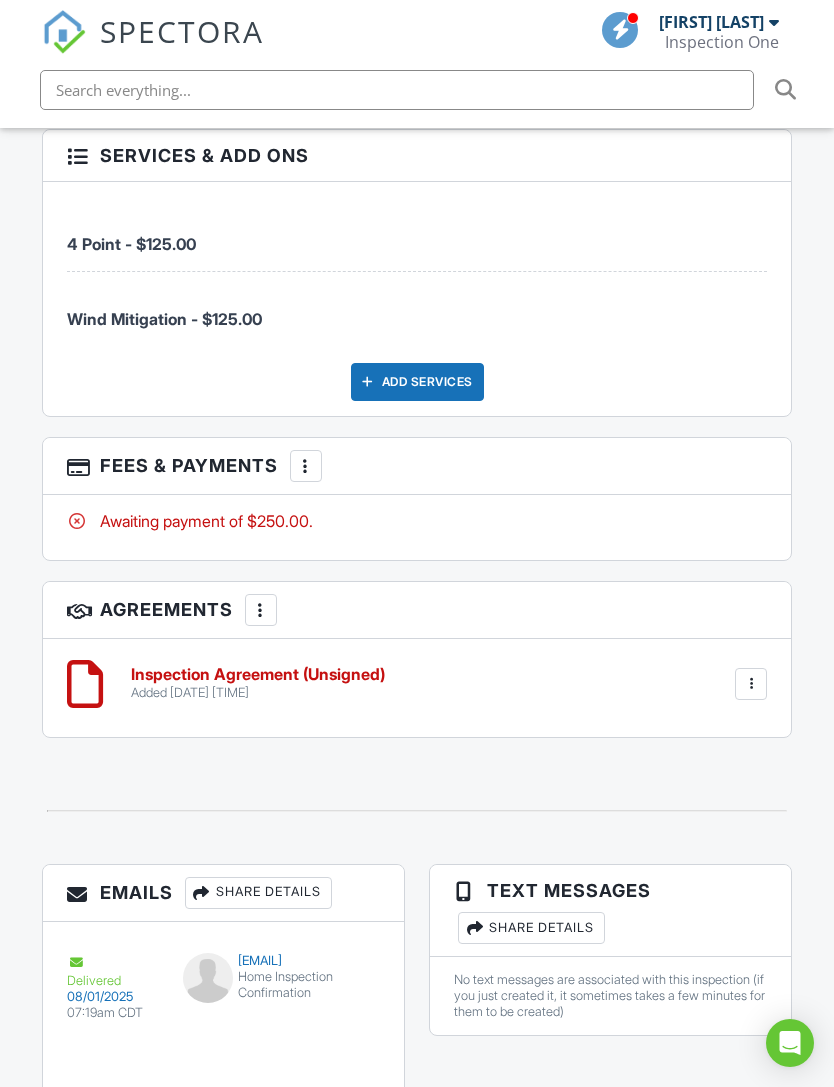 click at bounding box center [306, 466] 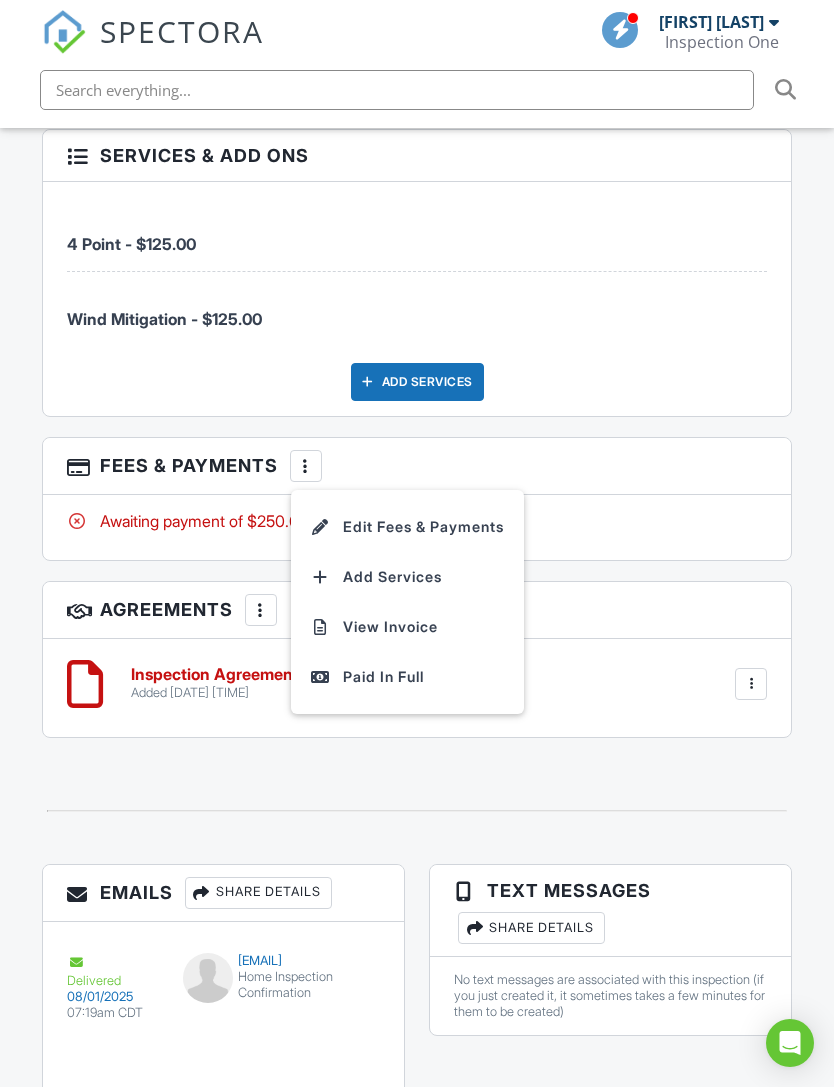 click on "Paid In Full" at bounding box center (407, 677) 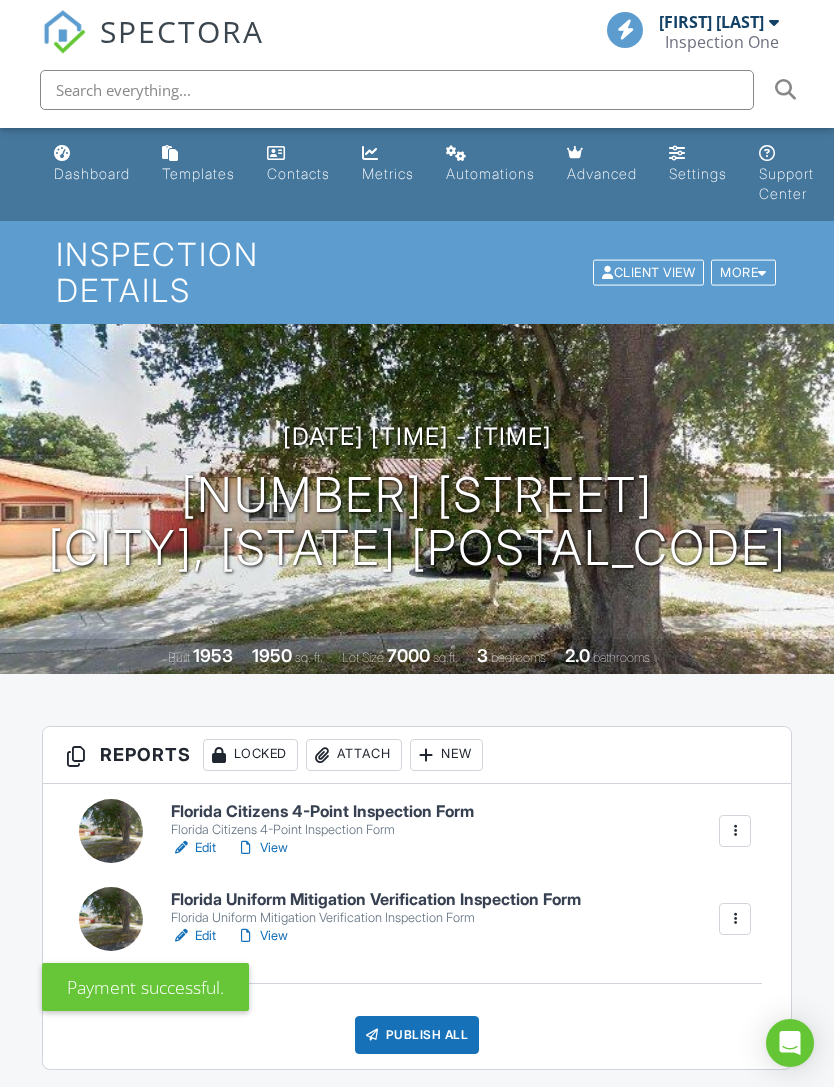 scroll, scrollTop: 0, scrollLeft: 0, axis: both 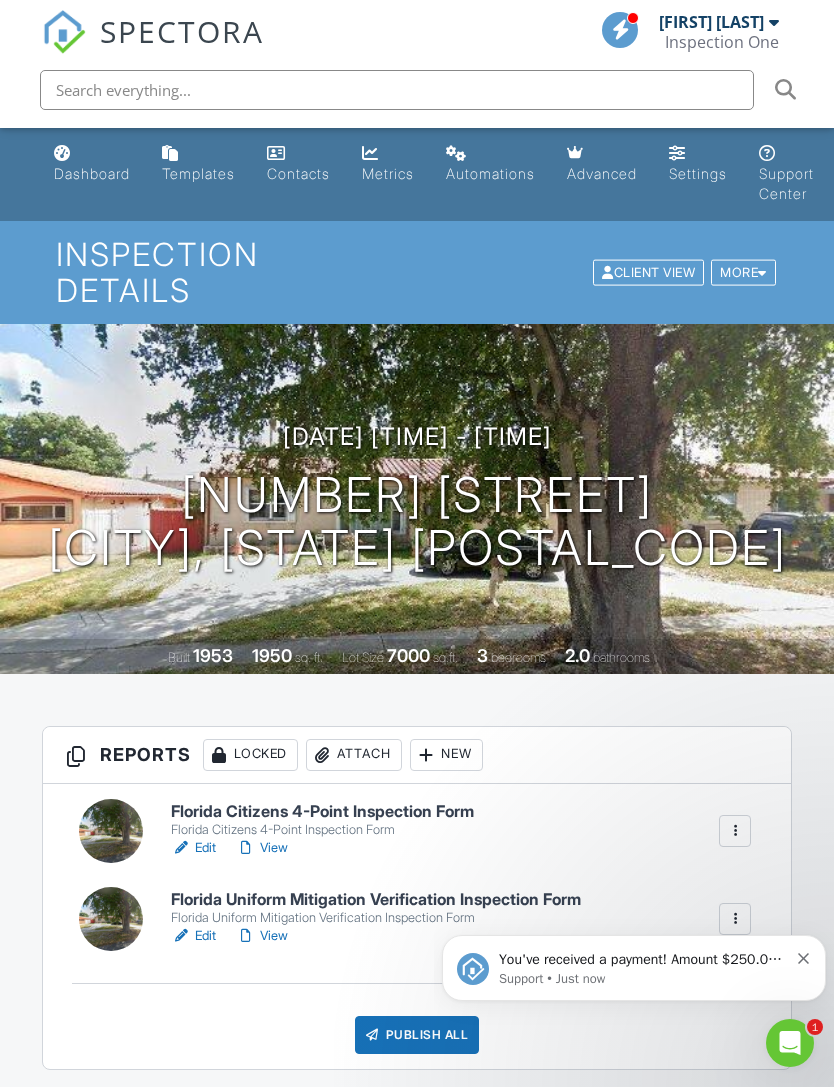 click 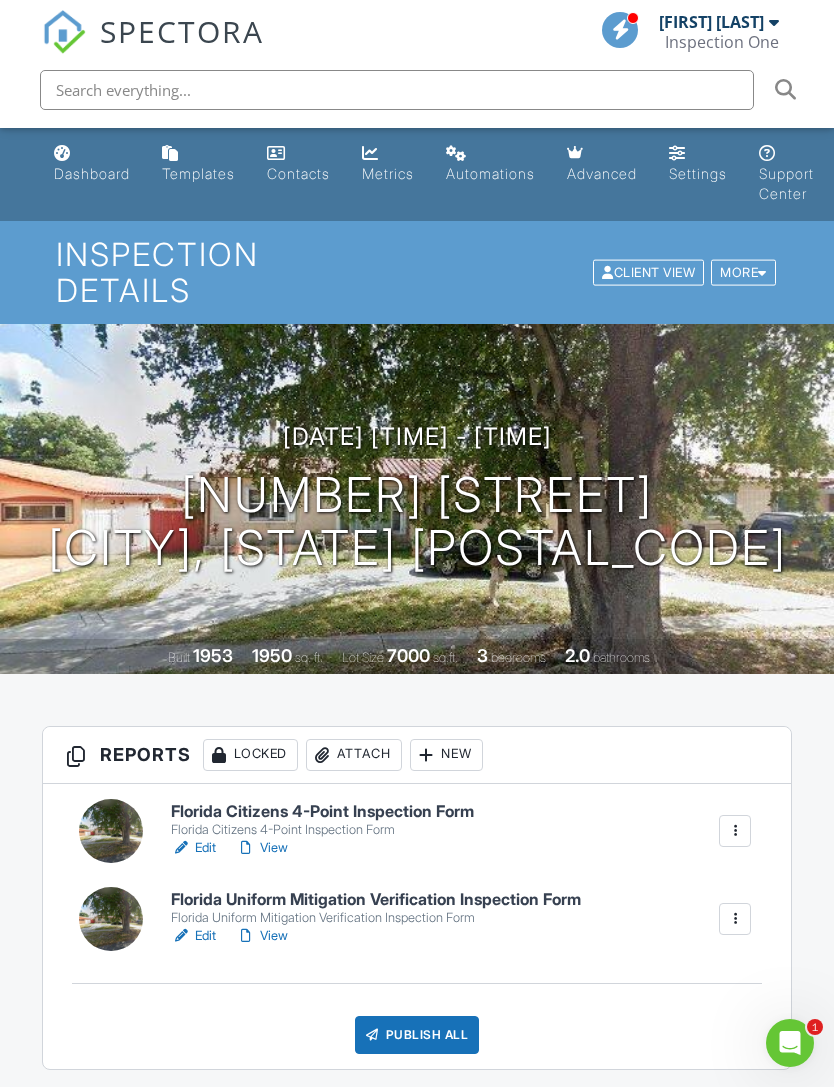 click 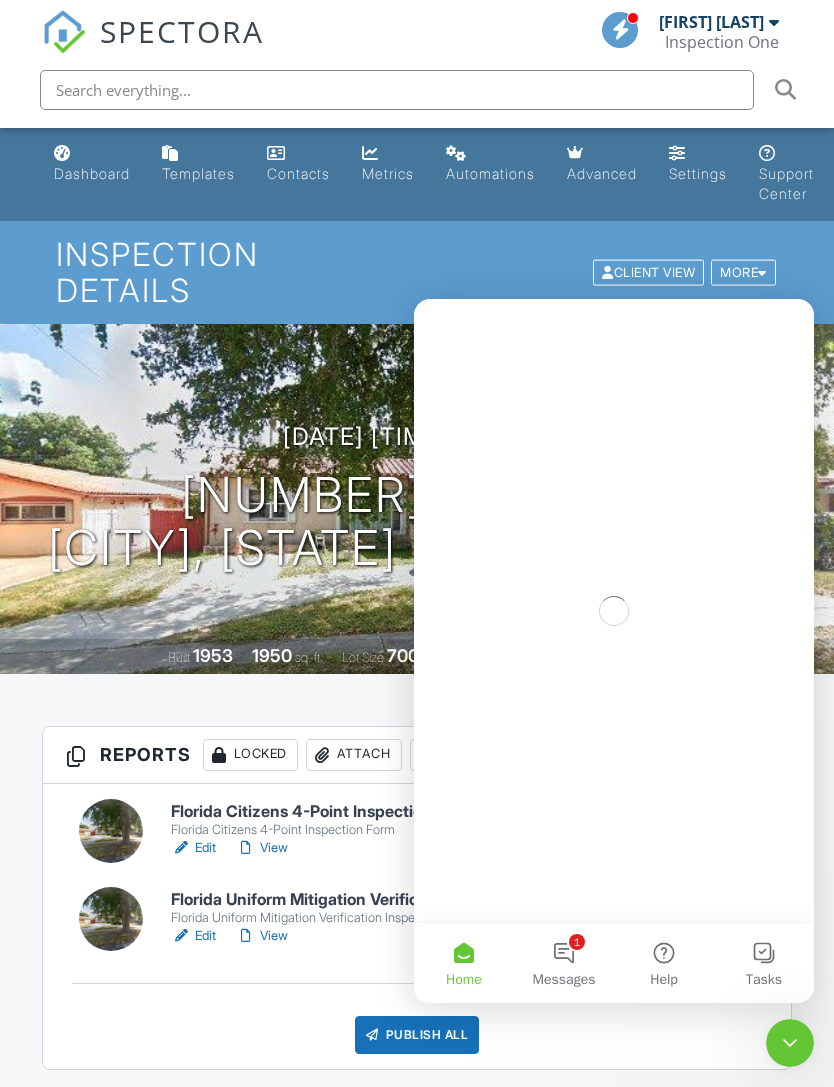 scroll, scrollTop: 0, scrollLeft: 0, axis: both 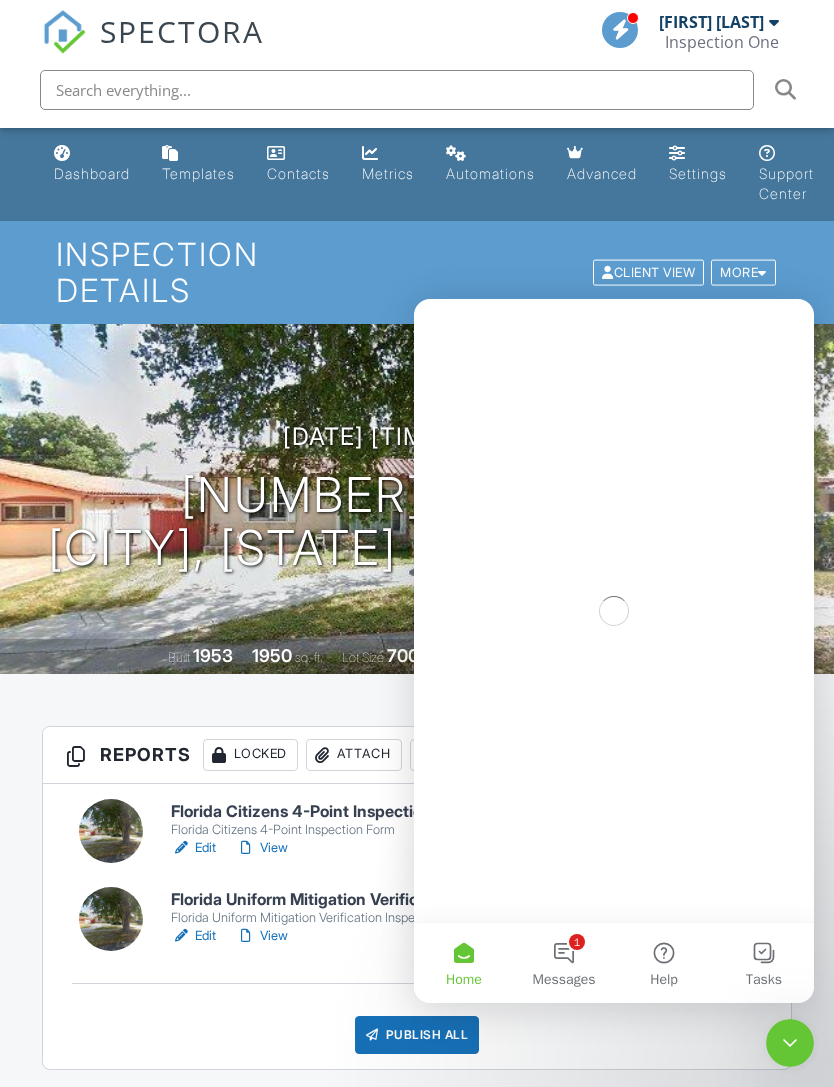 click on "1 Messages" at bounding box center (564, 963) 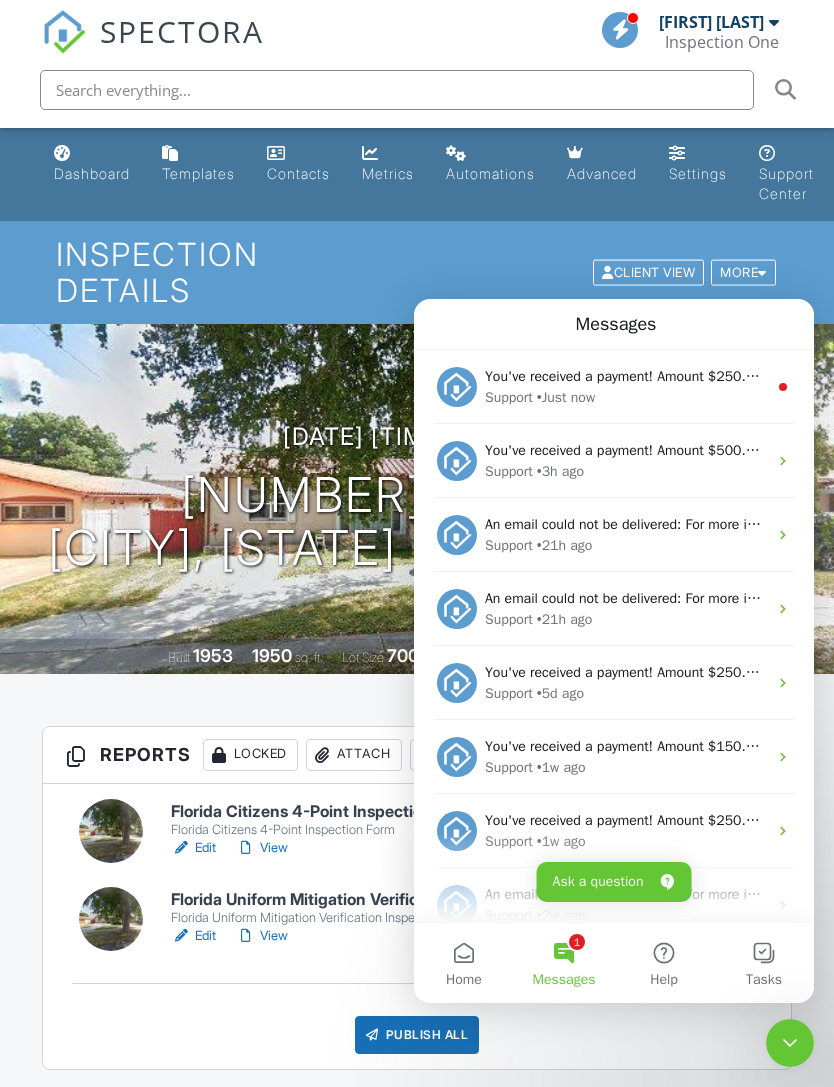 click on "08/01/2025  5:30 pm
- 6:00 pm
60 W 61st St
Hialeah, FL 33012
Built
1953
1950
sq. ft.
Lot Size
7000
sq.ft.
3
bedrooms
2.0
bathrooms" at bounding box center (417, 499) 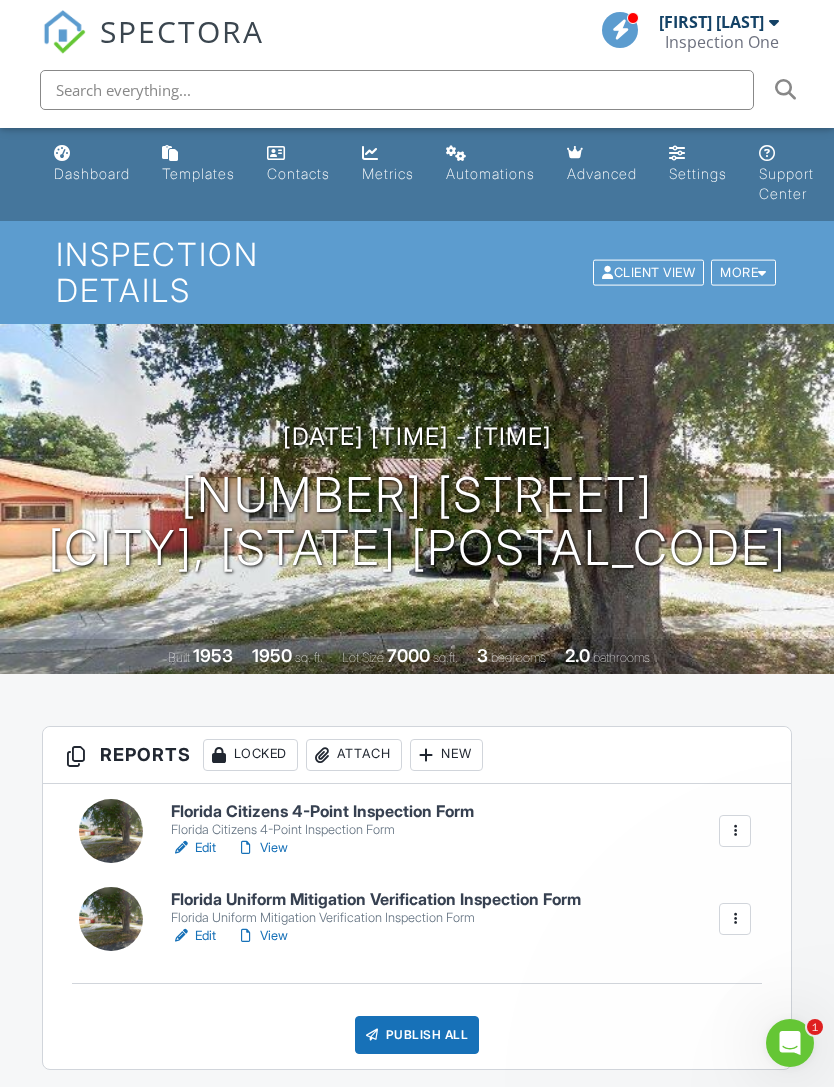 scroll, scrollTop: 0, scrollLeft: 0, axis: both 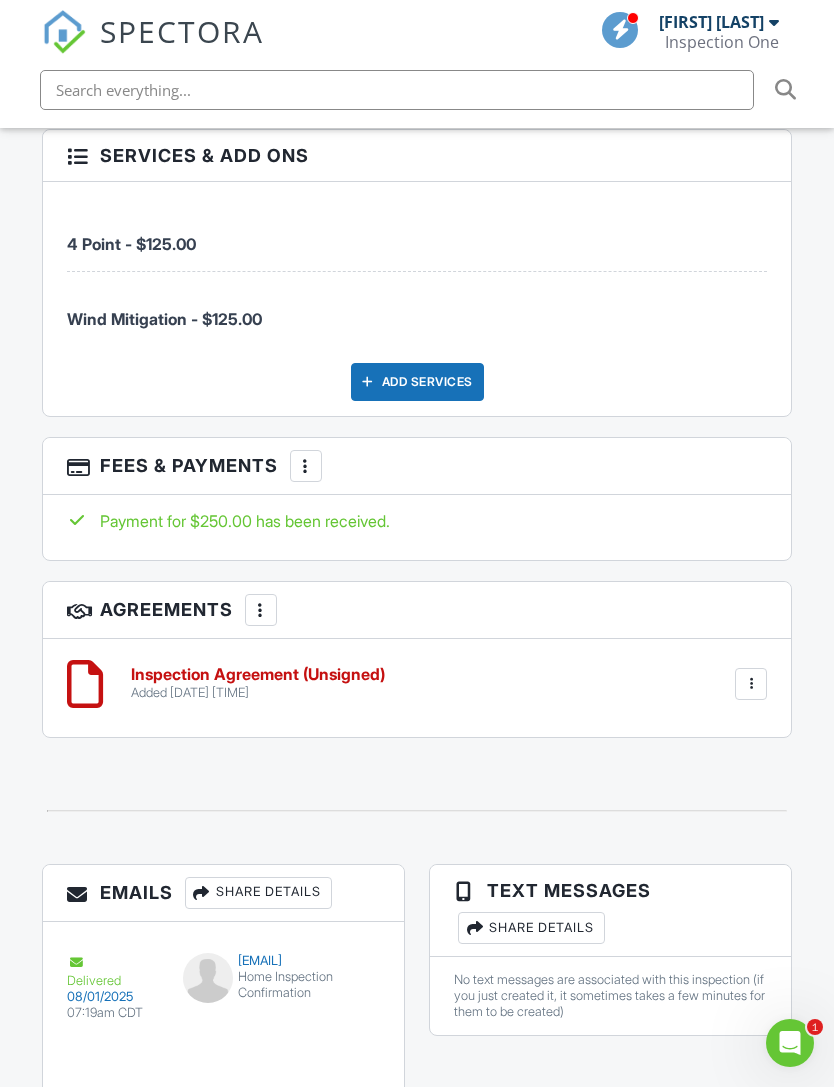 click on "Inspection Agreement
(Unsigned)" at bounding box center [258, 675] 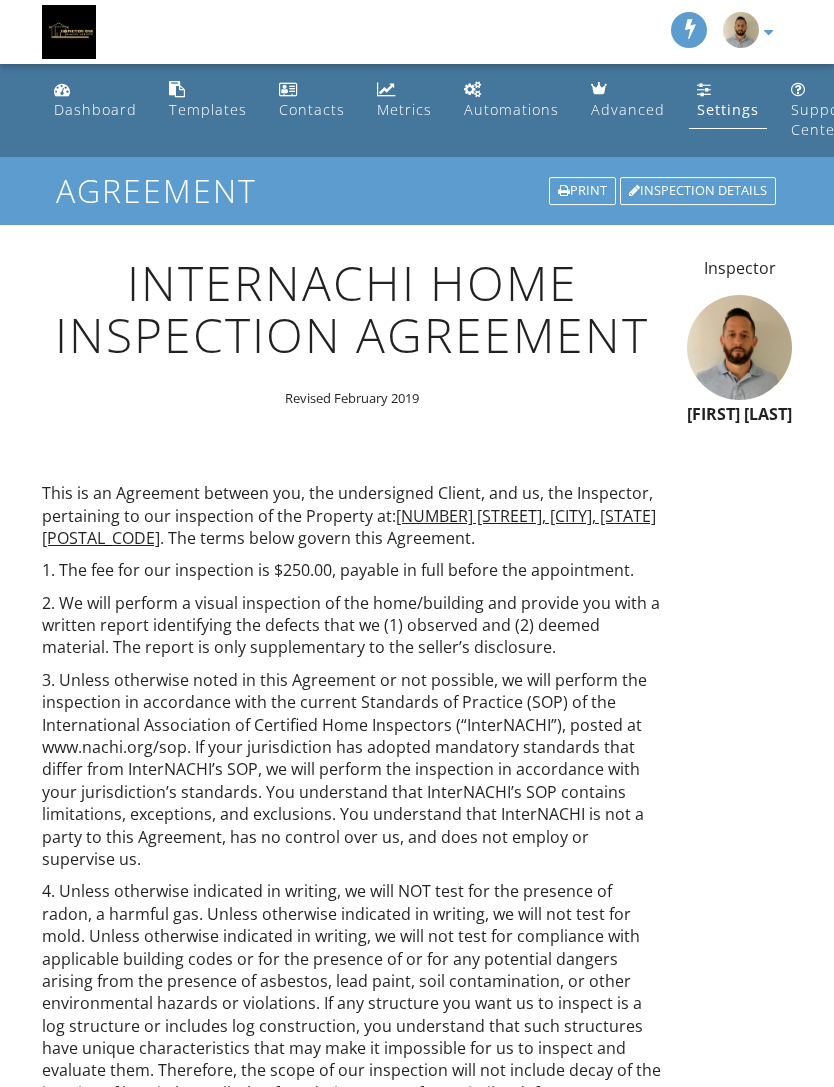 scroll, scrollTop: 2003, scrollLeft: 0, axis: vertical 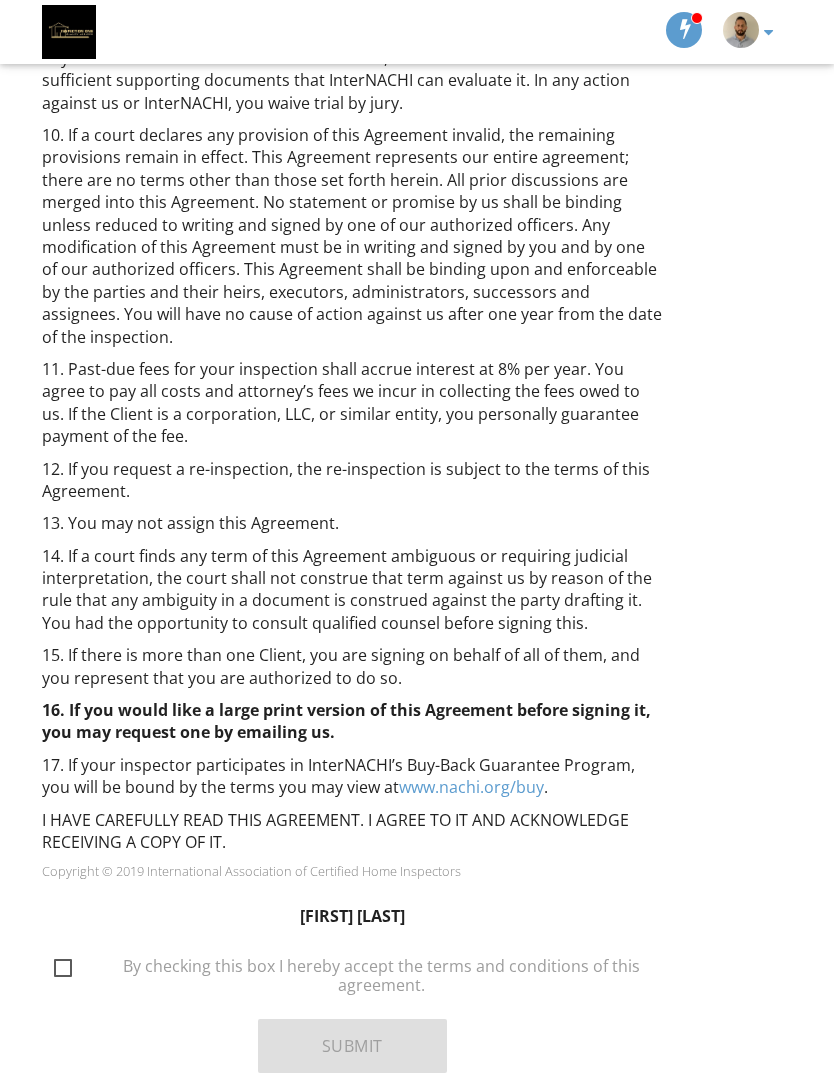 click on "By checking this box I hereby accept the terms and conditions of this agreement." at bounding box center (364, 969) 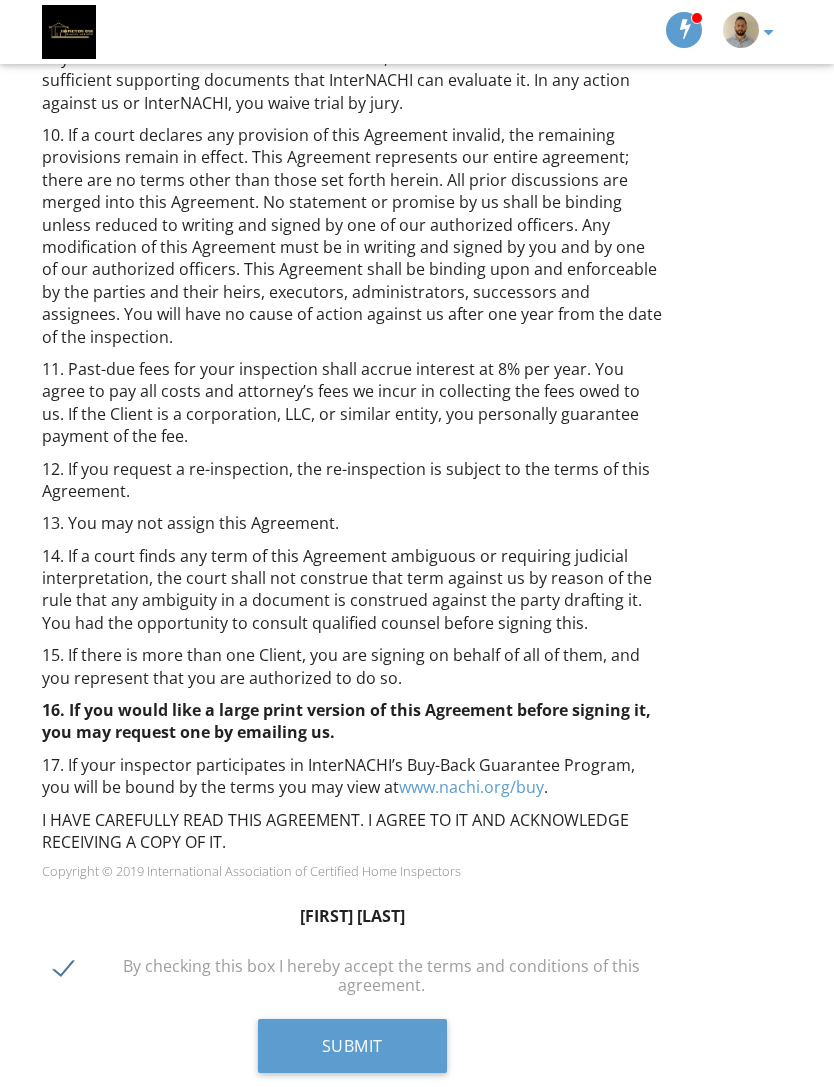 click on "Submit" at bounding box center (352, 1046) 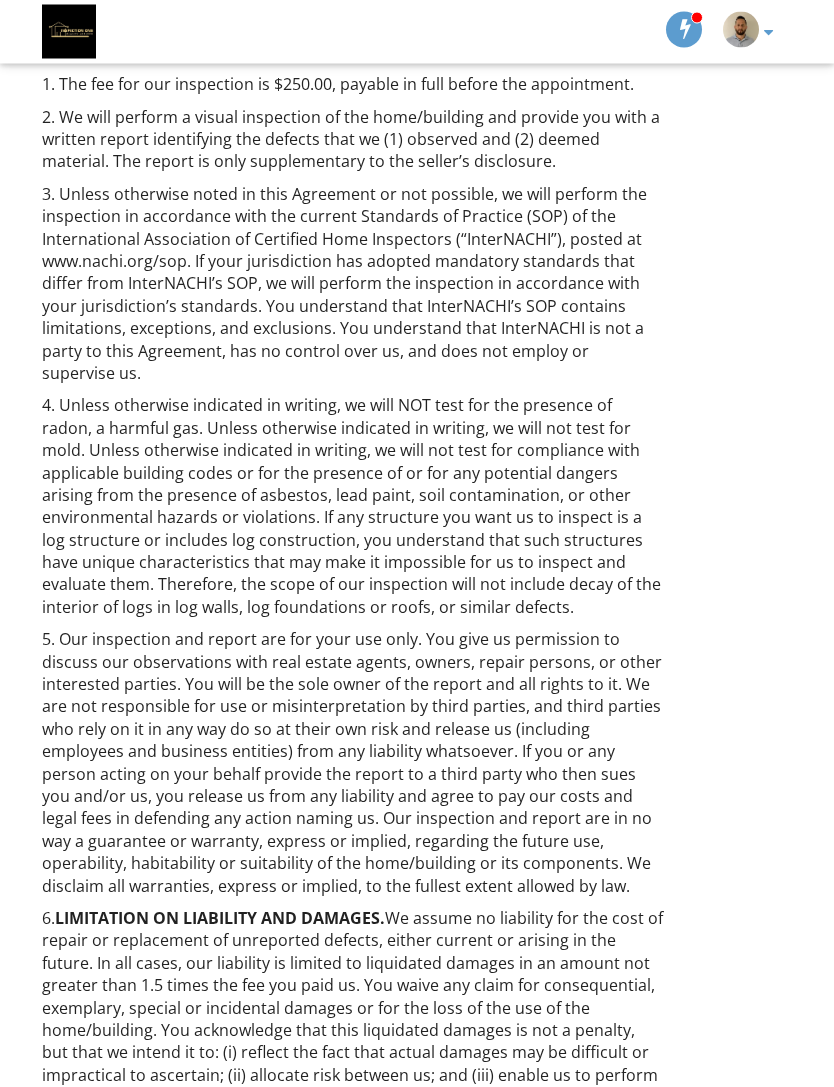 scroll, scrollTop: 0, scrollLeft: 0, axis: both 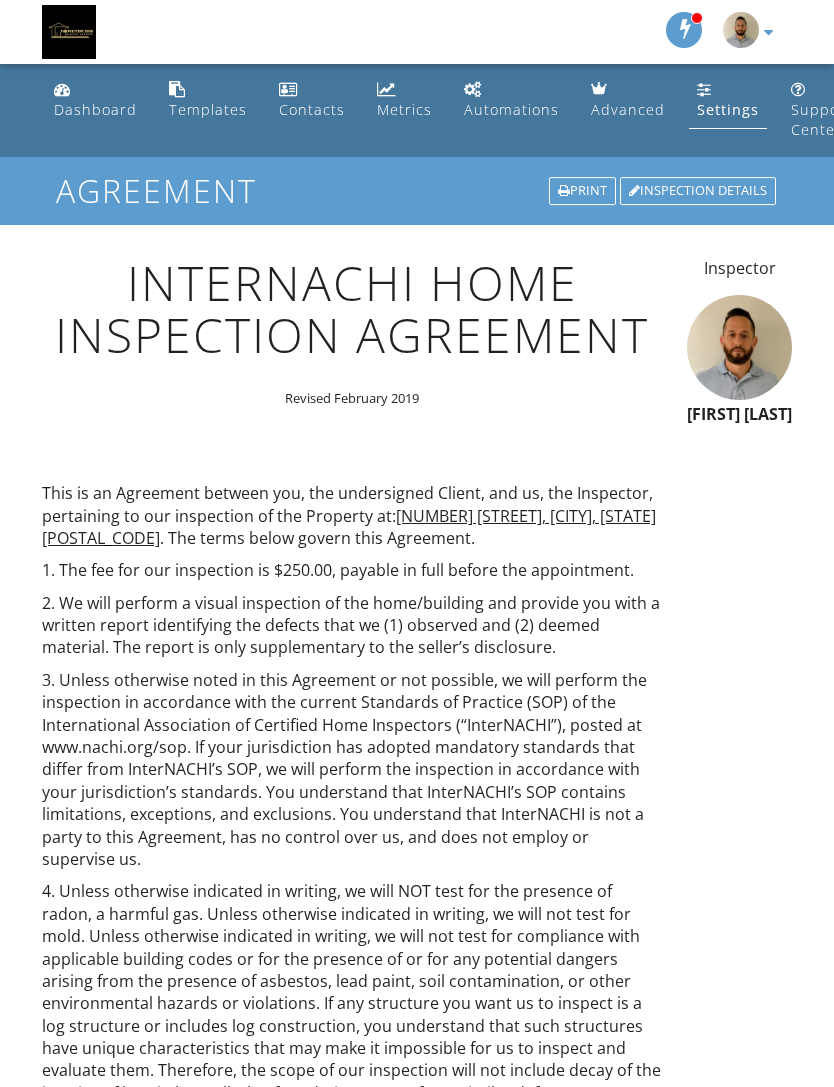 click on "Dashboard" at bounding box center [95, 100] 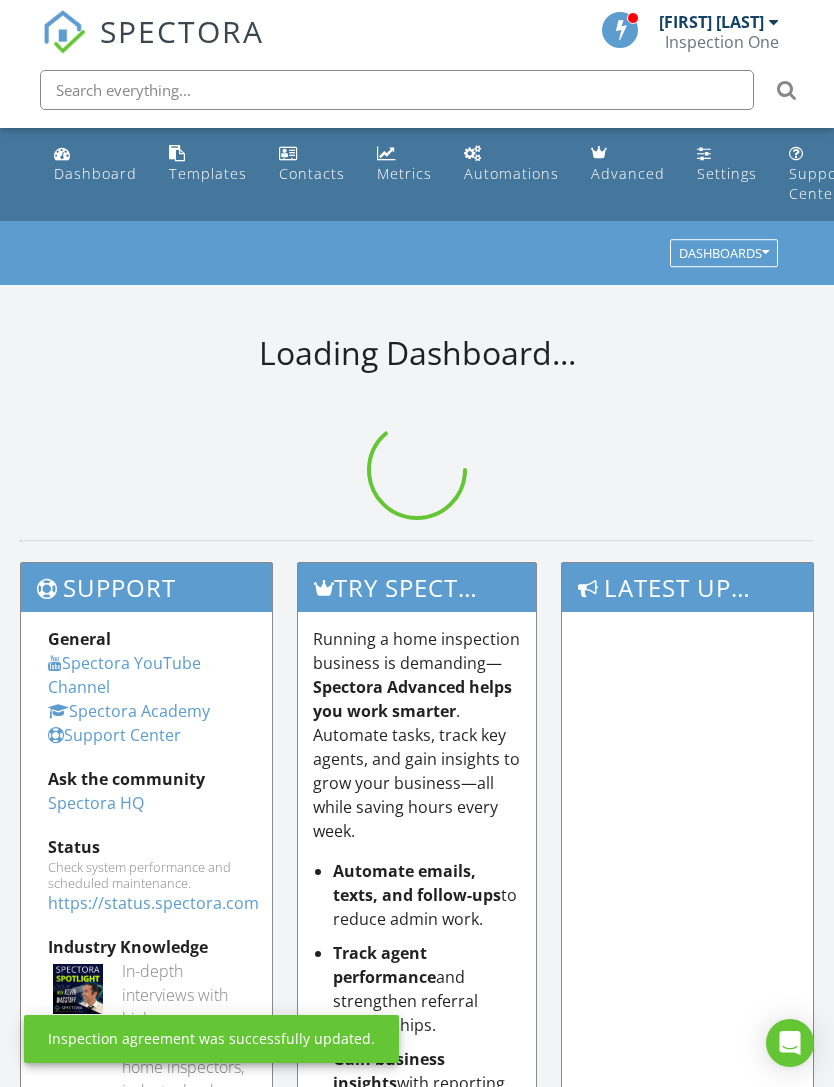 scroll, scrollTop: 0, scrollLeft: 0, axis: both 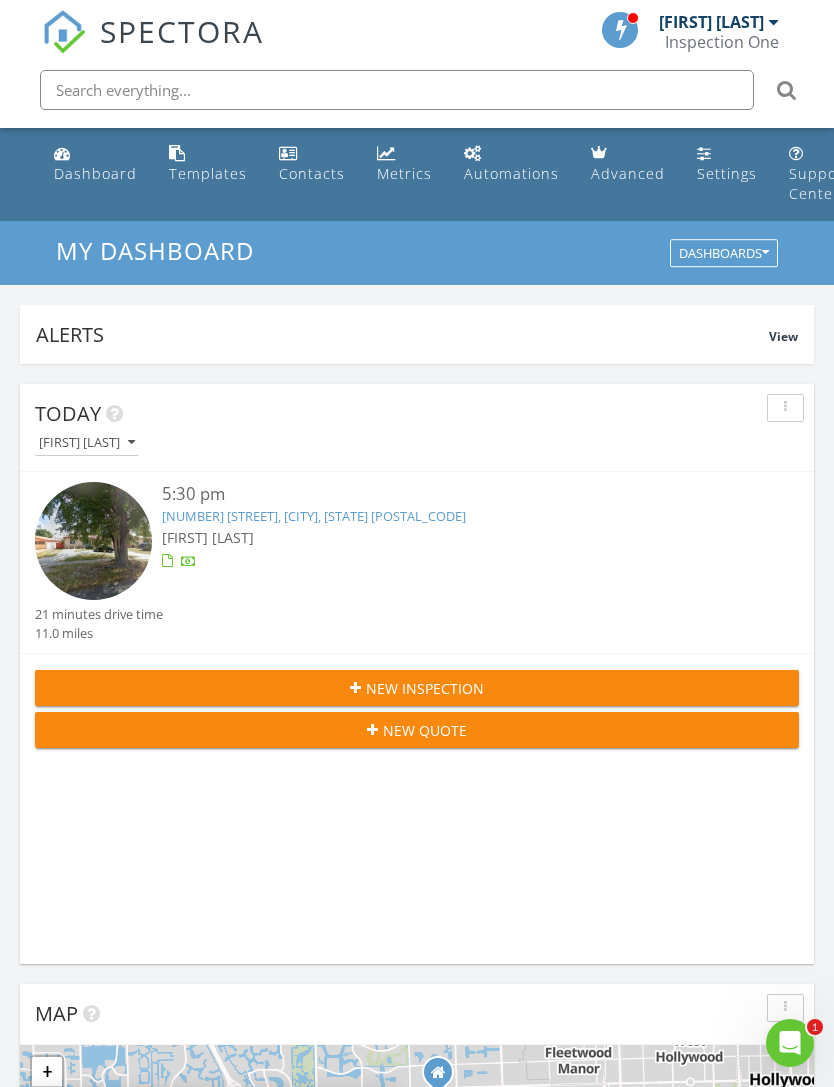 click on "[NUMBER] [STREET], [CITY], [STATE] [POSTAL_CODE]" at bounding box center (314, 516) 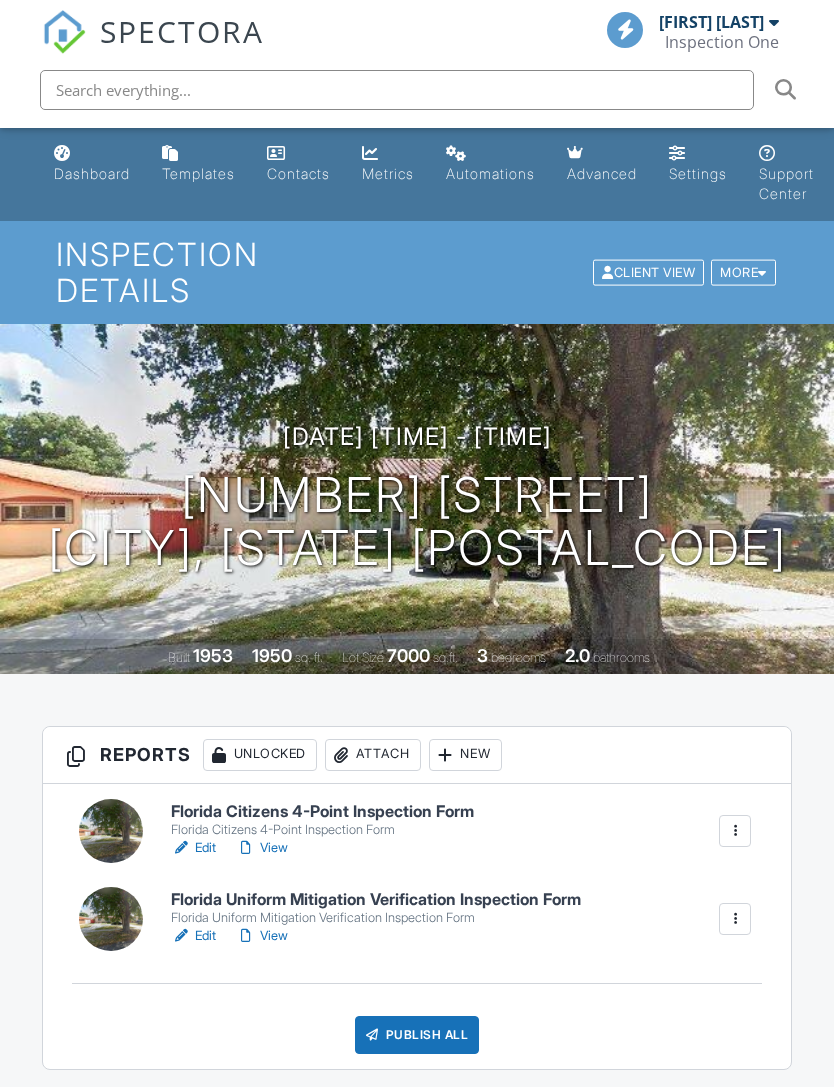 scroll, scrollTop: 0, scrollLeft: 0, axis: both 